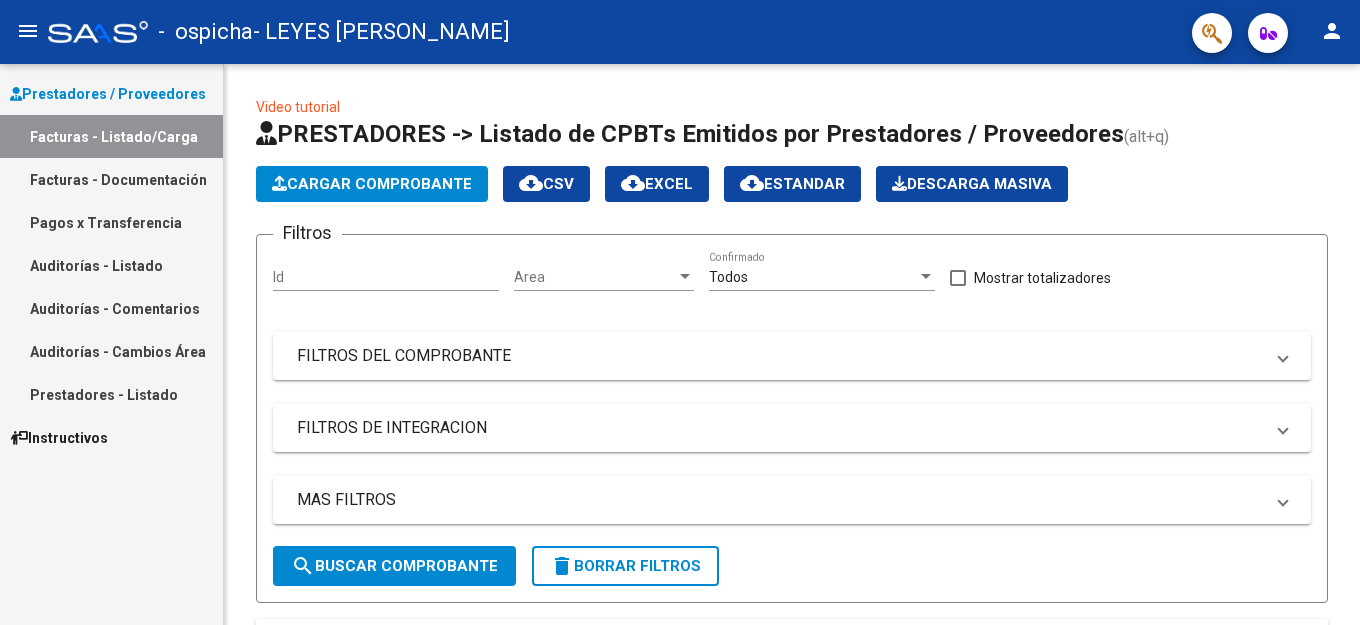 scroll, scrollTop: 0, scrollLeft: 0, axis: both 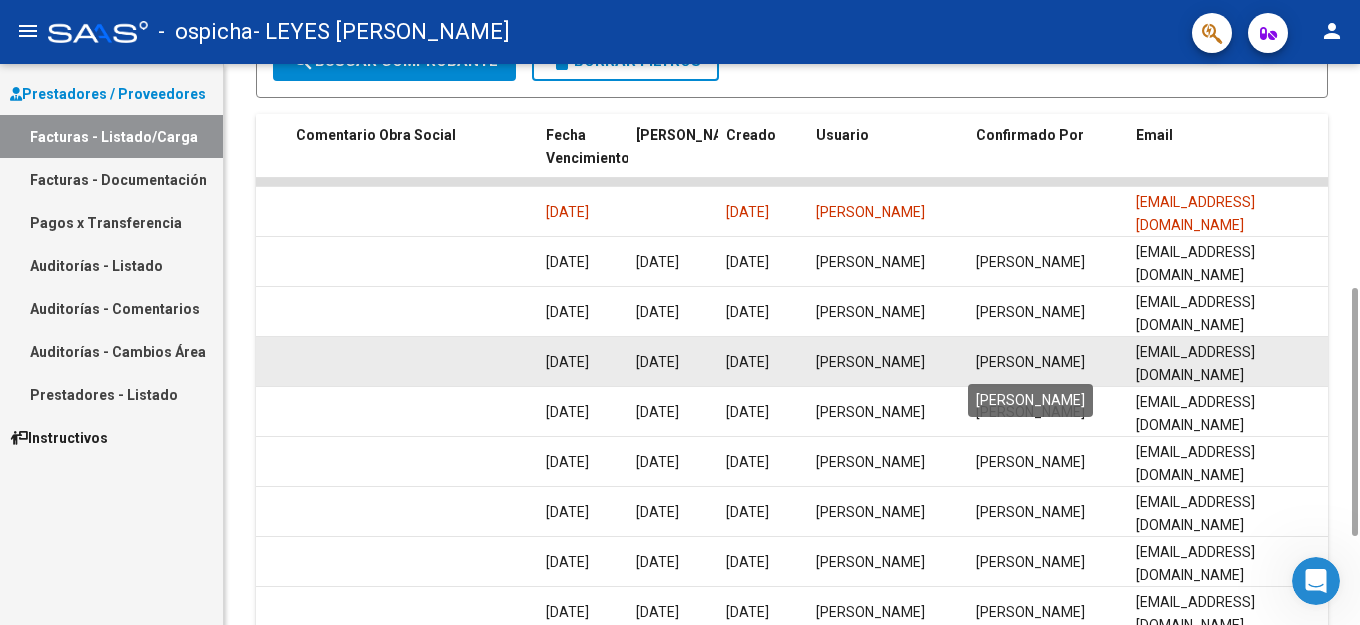click on "[PERSON_NAME]" 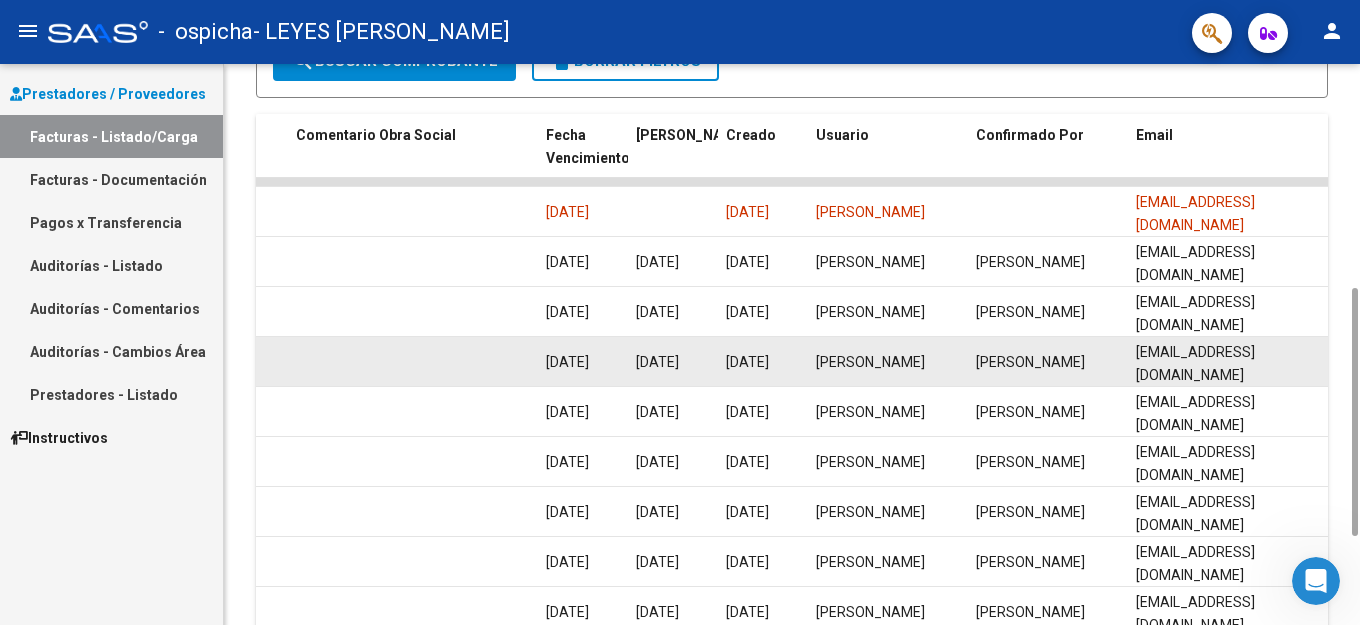 click on "[EMAIL_ADDRESS][DOMAIN_NAME]" 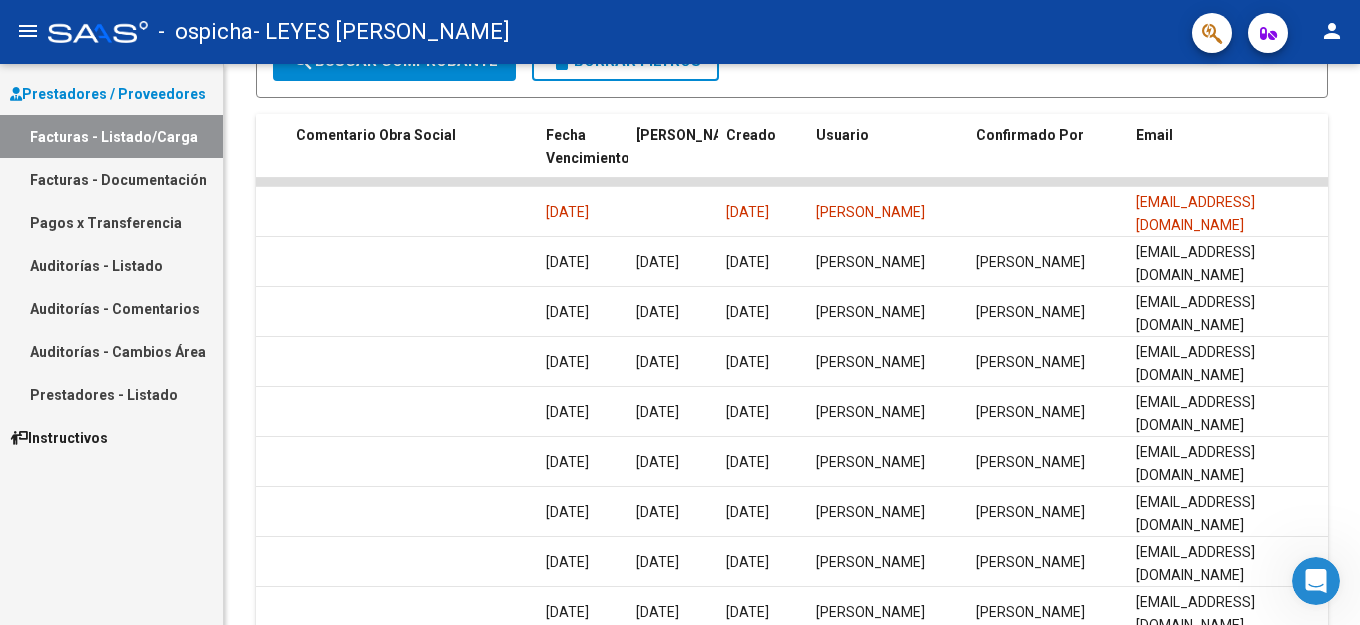 click 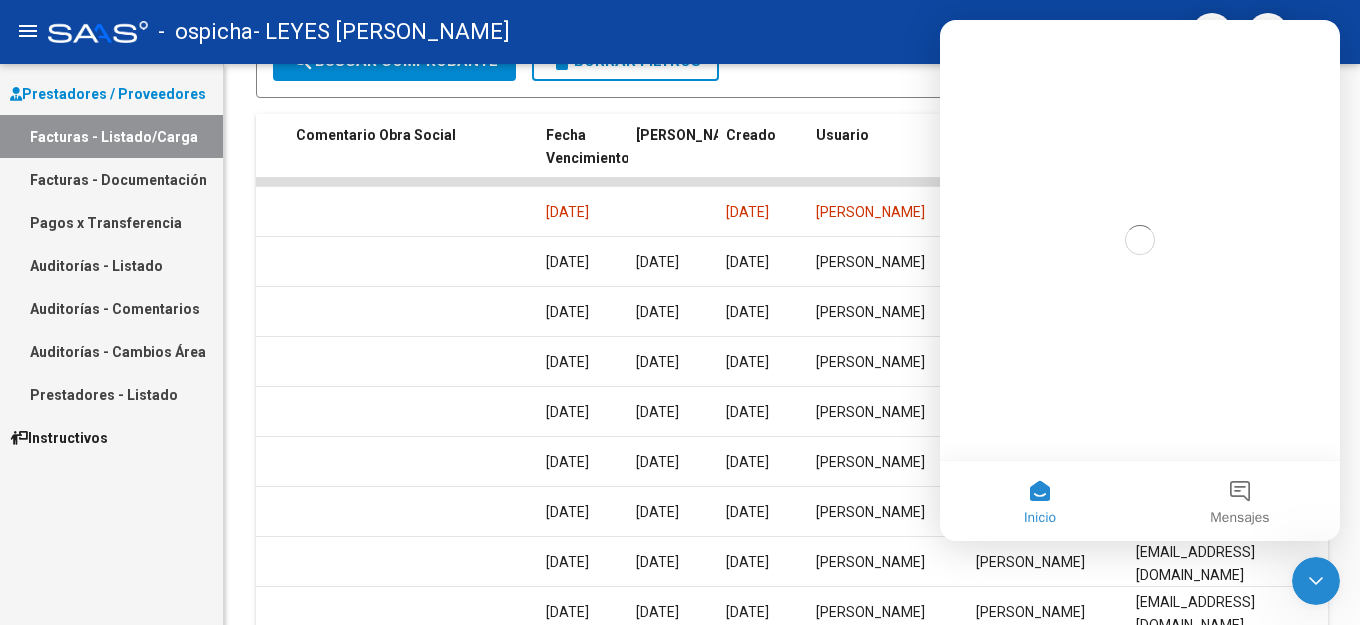 scroll, scrollTop: 0, scrollLeft: 0, axis: both 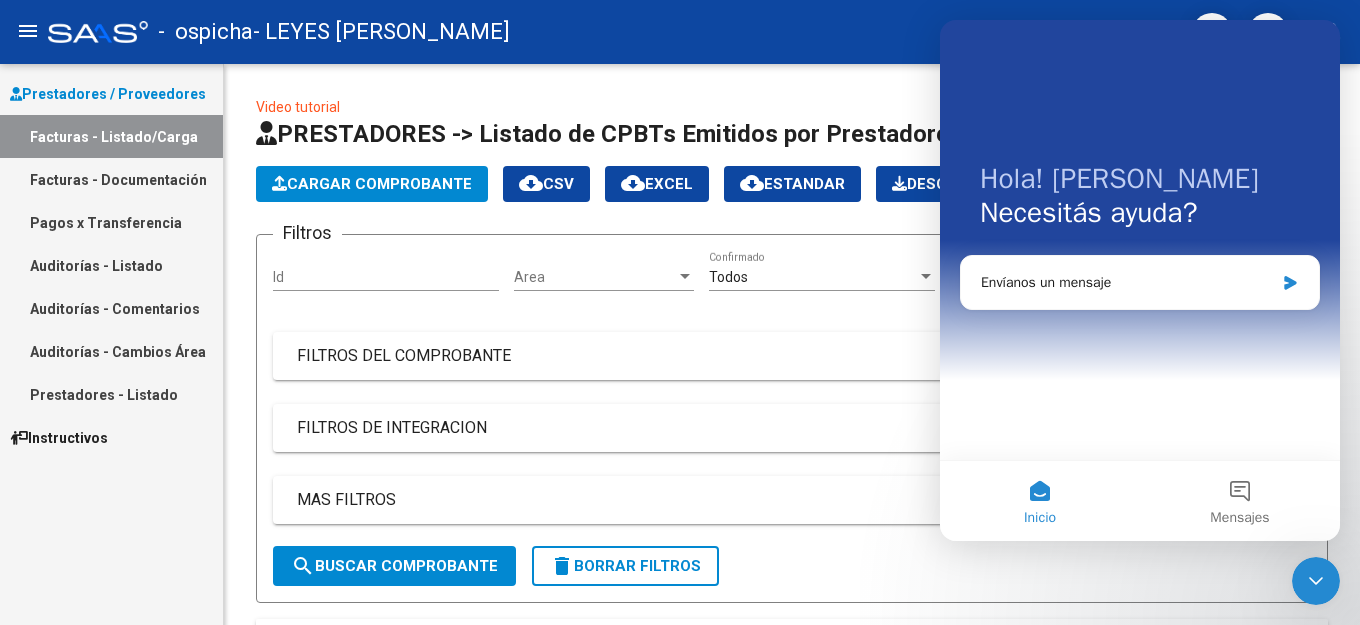 click on "Facturas - Documentación" at bounding box center [111, 179] 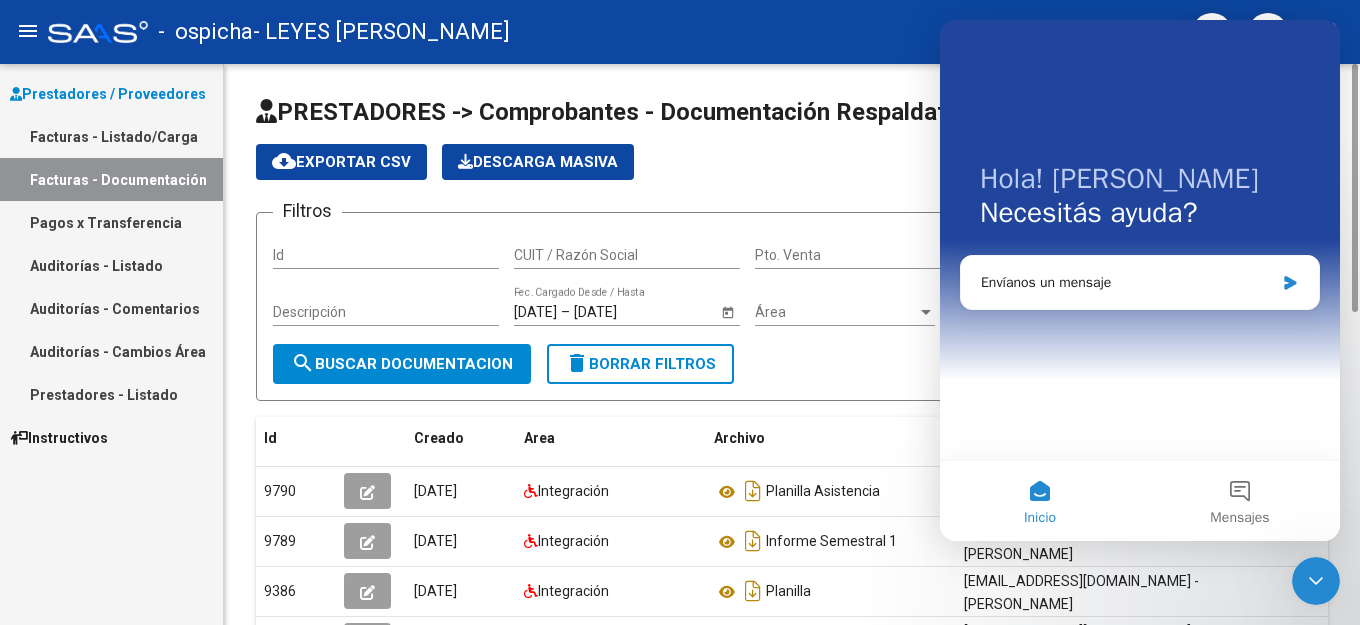 scroll, scrollTop: 200, scrollLeft: 0, axis: vertical 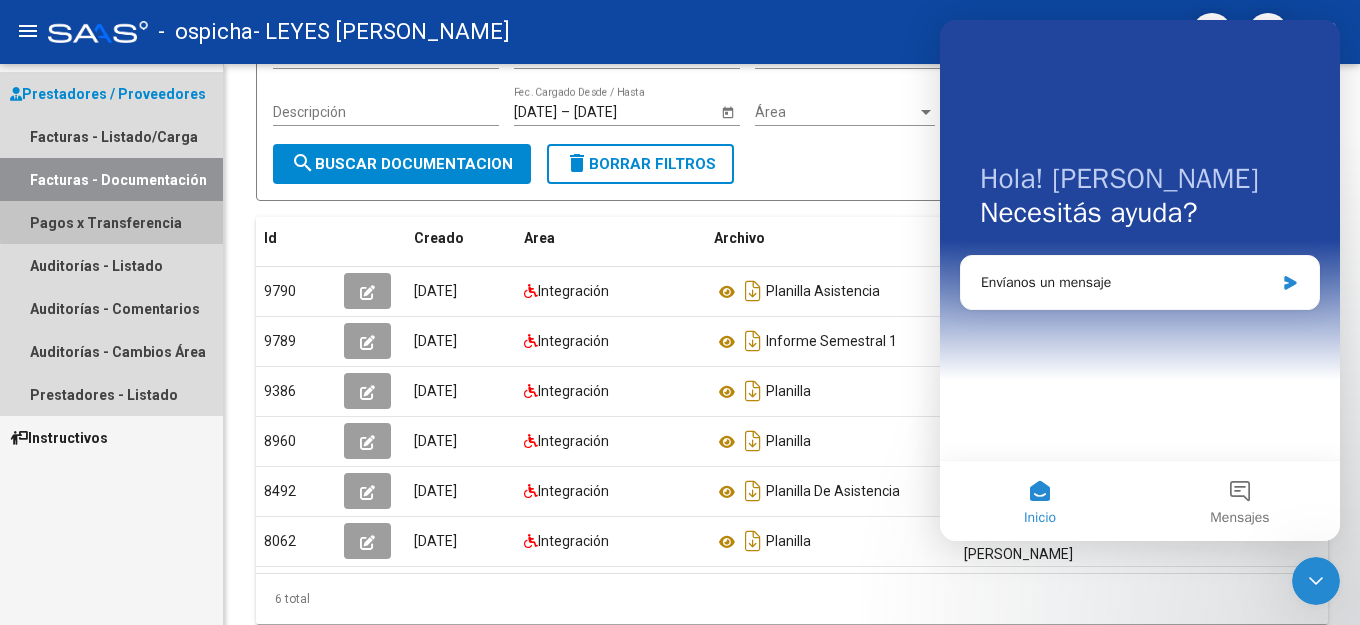 click on "Pagos x Transferencia" at bounding box center [111, 222] 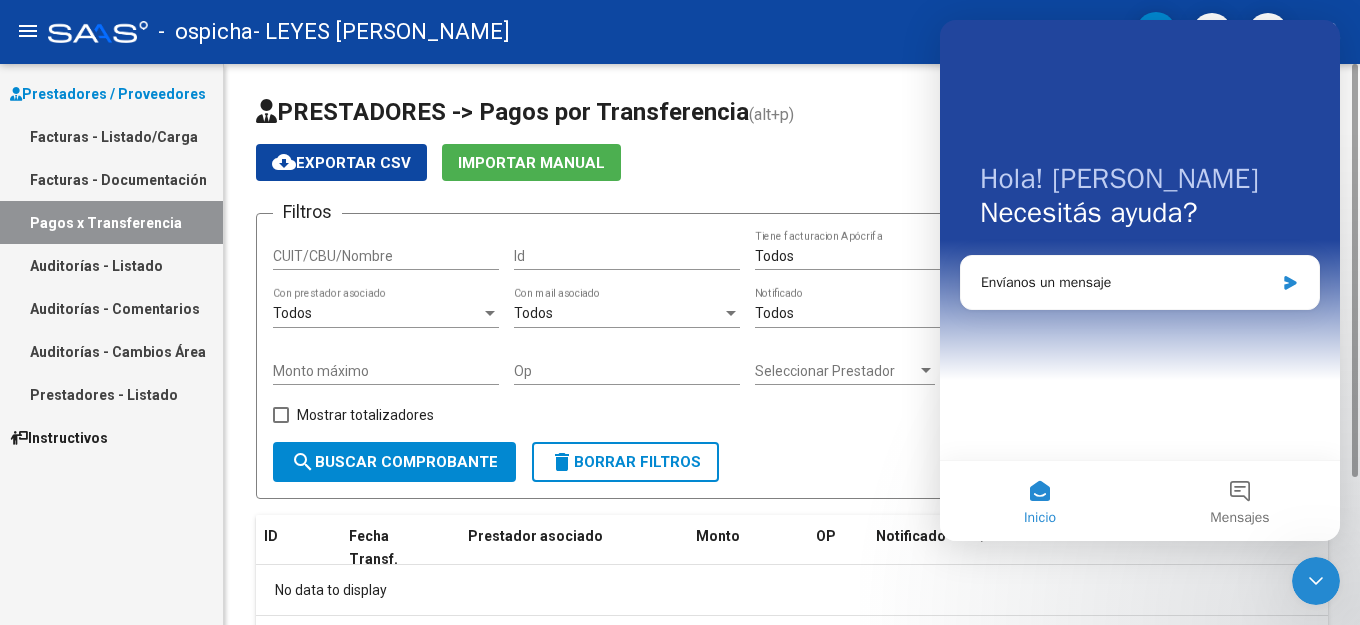 scroll, scrollTop: 105, scrollLeft: 0, axis: vertical 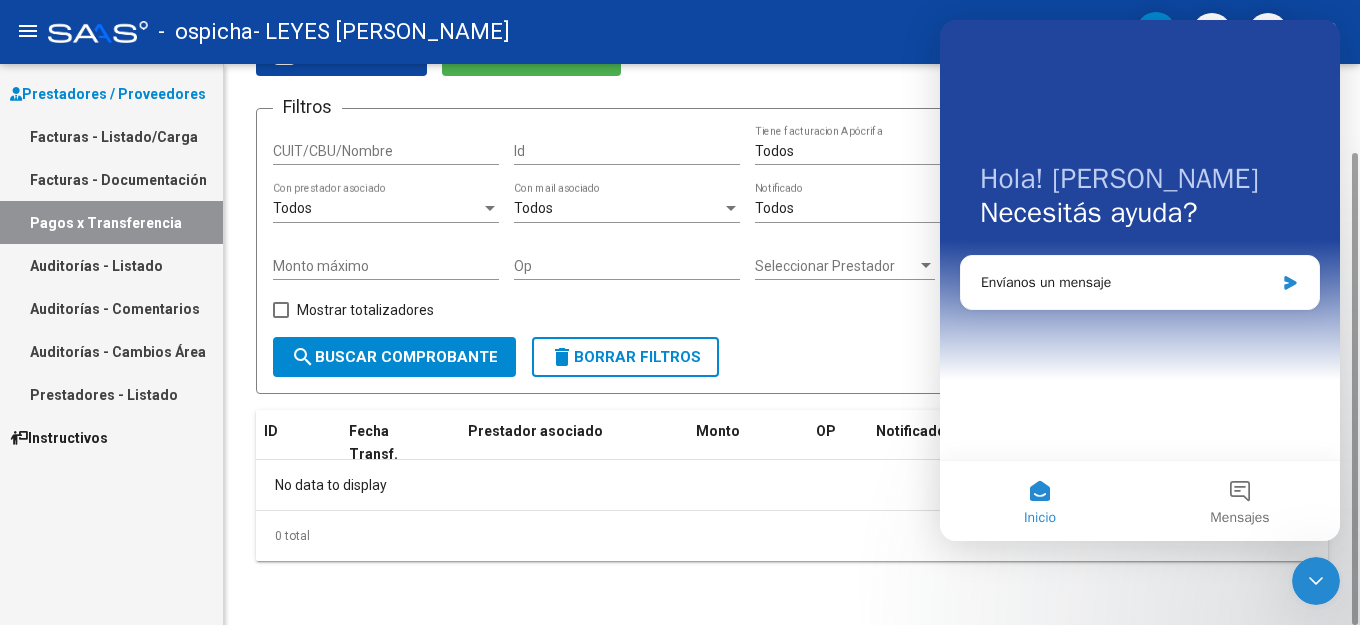 click on "search  Buscar Comprobante" 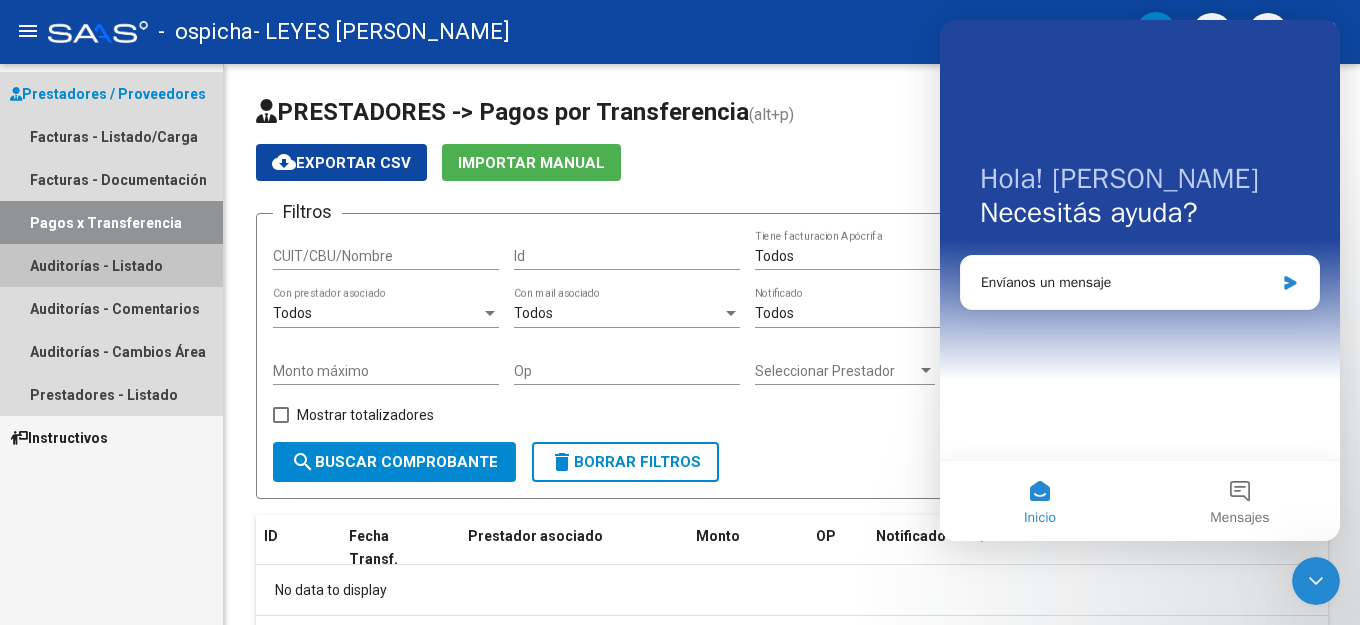 click on "Auditorías - Listado" at bounding box center [111, 265] 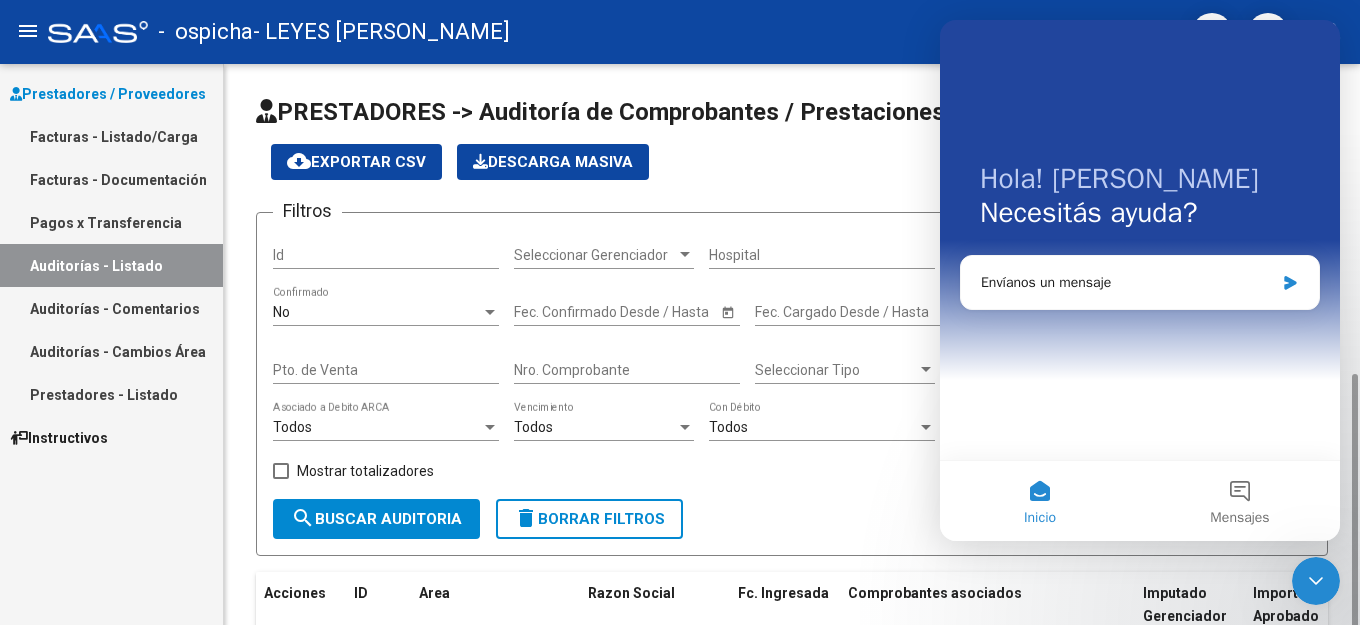 scroll, scrollTop: 176, scrollLeft: 0, axis: vertical 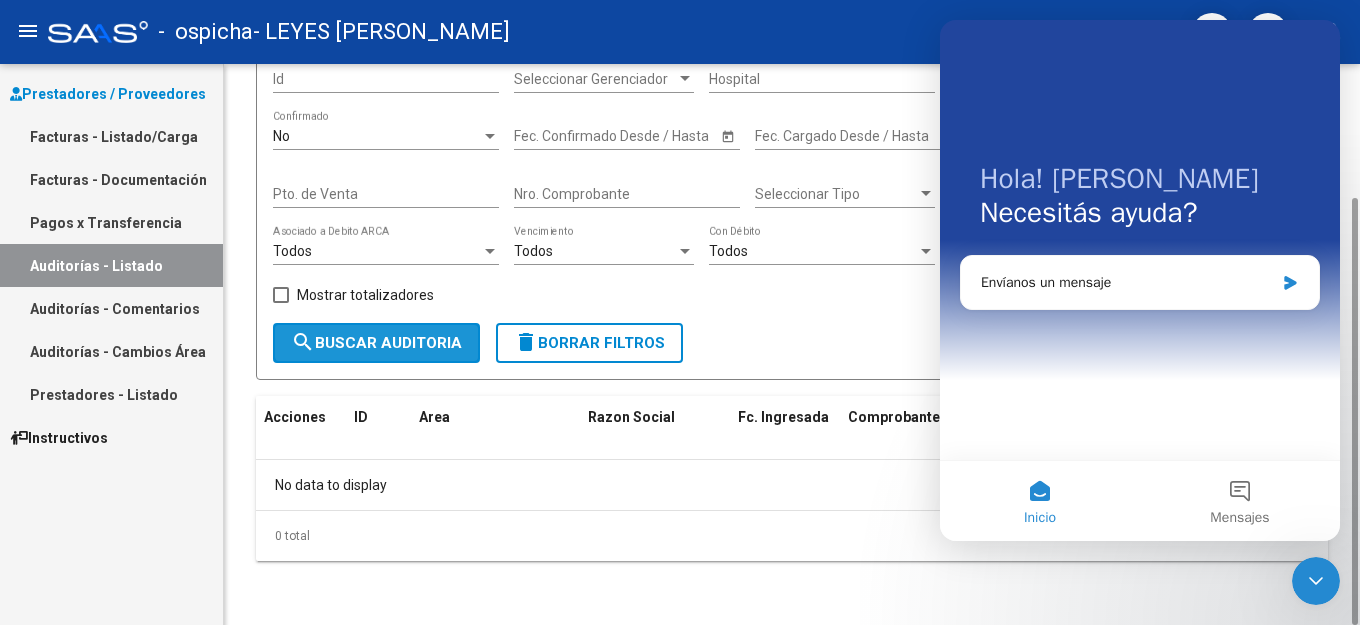 click on "search  Buscar Auditoria" 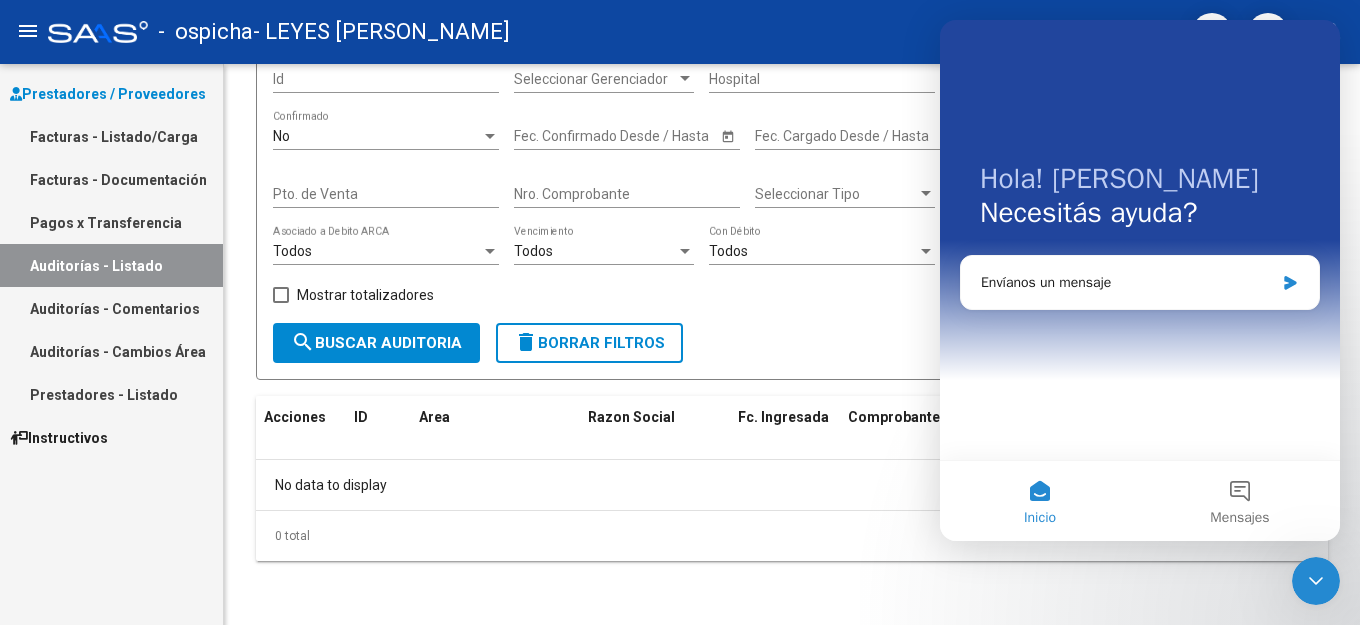 click on "Auditorías - Comentarios" at bounding box center (111, 308) 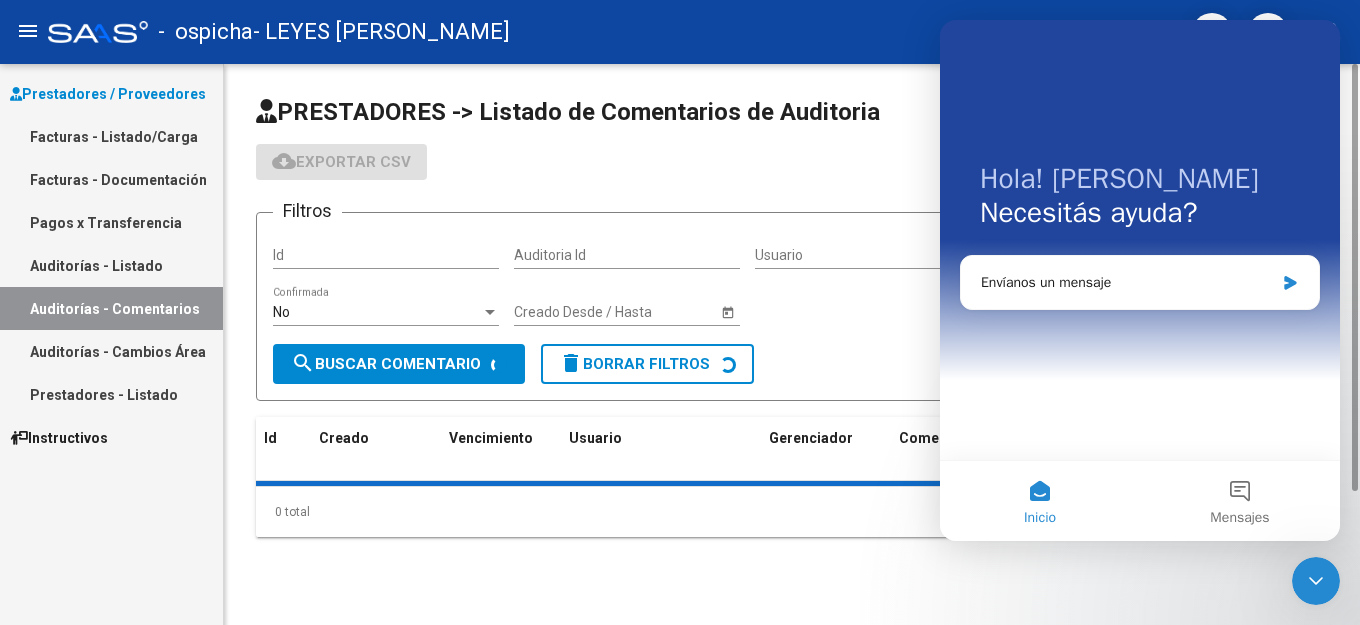 scroll, scrollTop: 0, scrollLeft: 0, axis: both 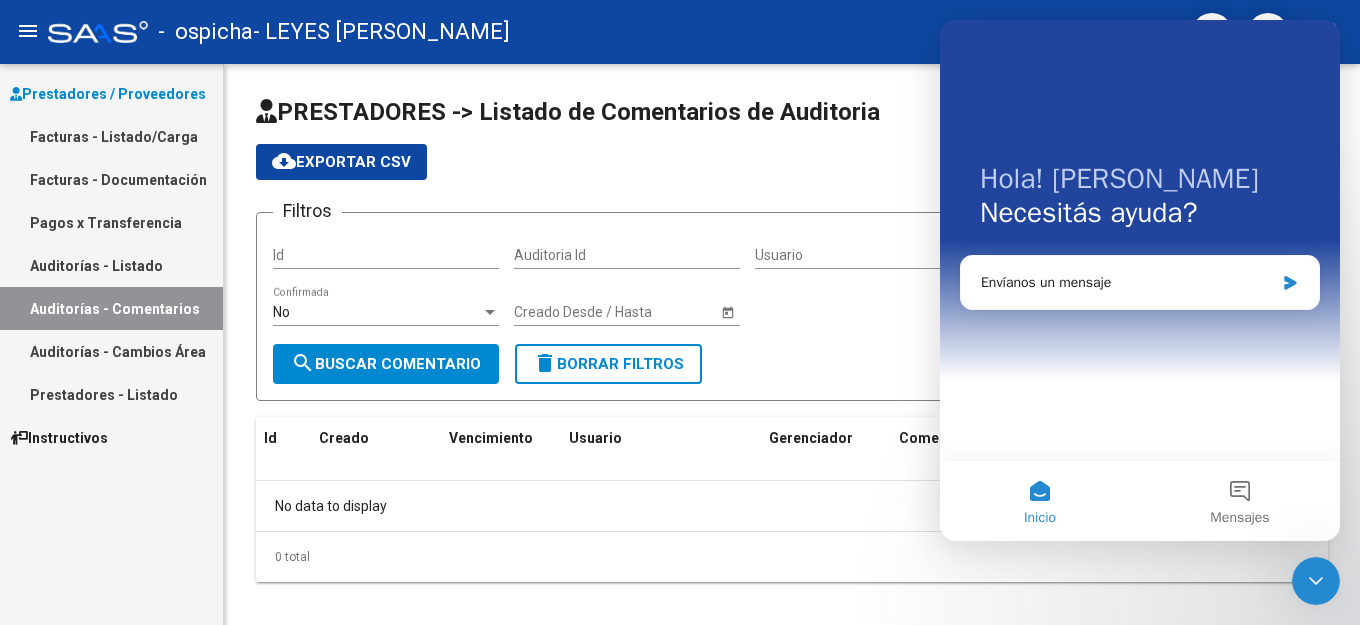 click on "Auditorías - Cambios Área" at bounding box center [111, 351] 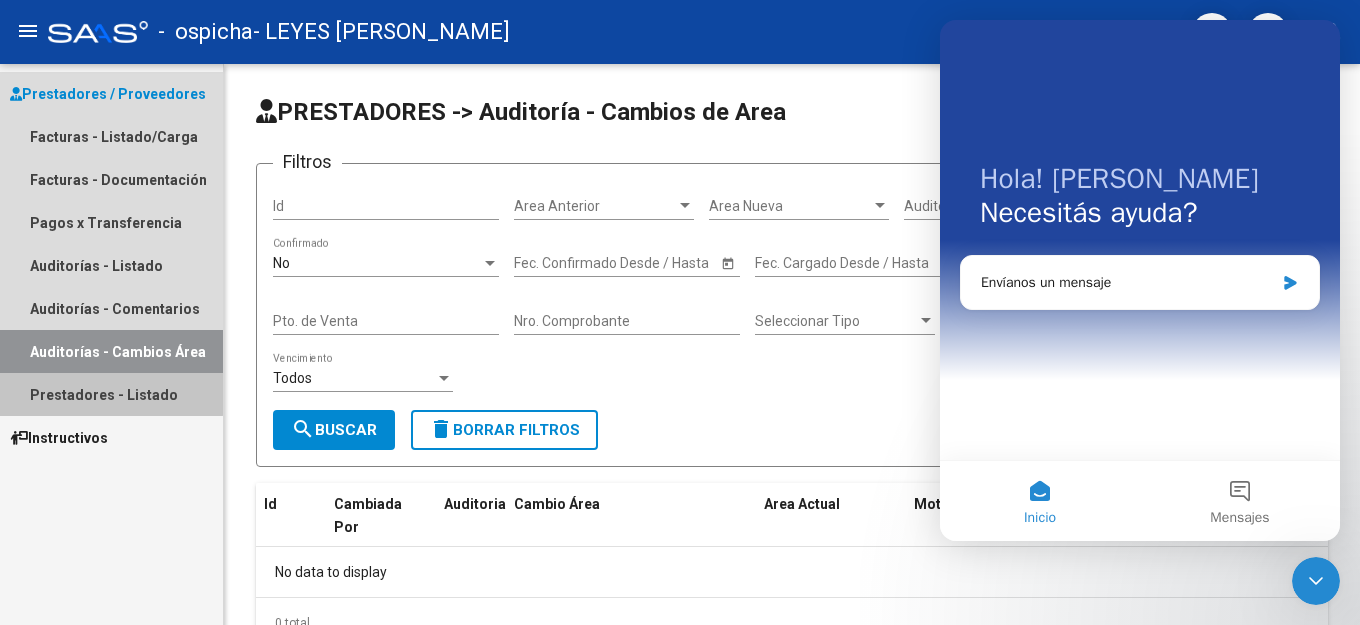click on "Prestadores - Listado" at bounding box center [111, 394] 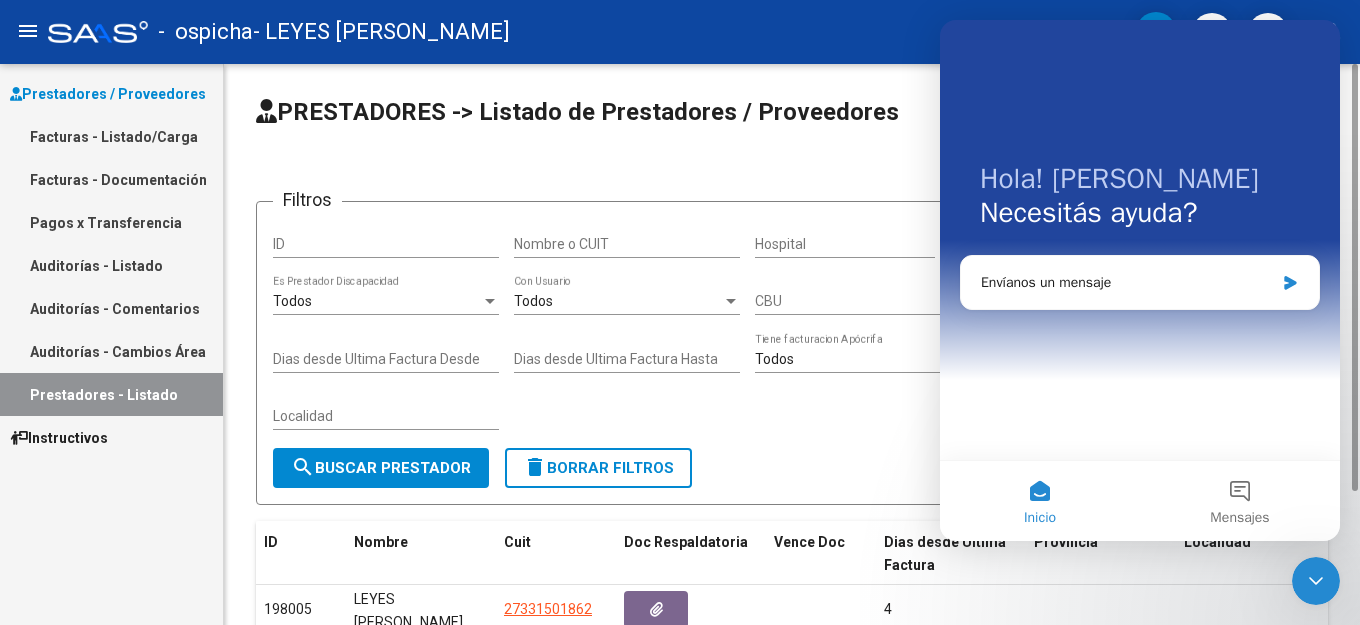 scroll, scrollTop: 148, scrollLeft: 0, axis: vertical 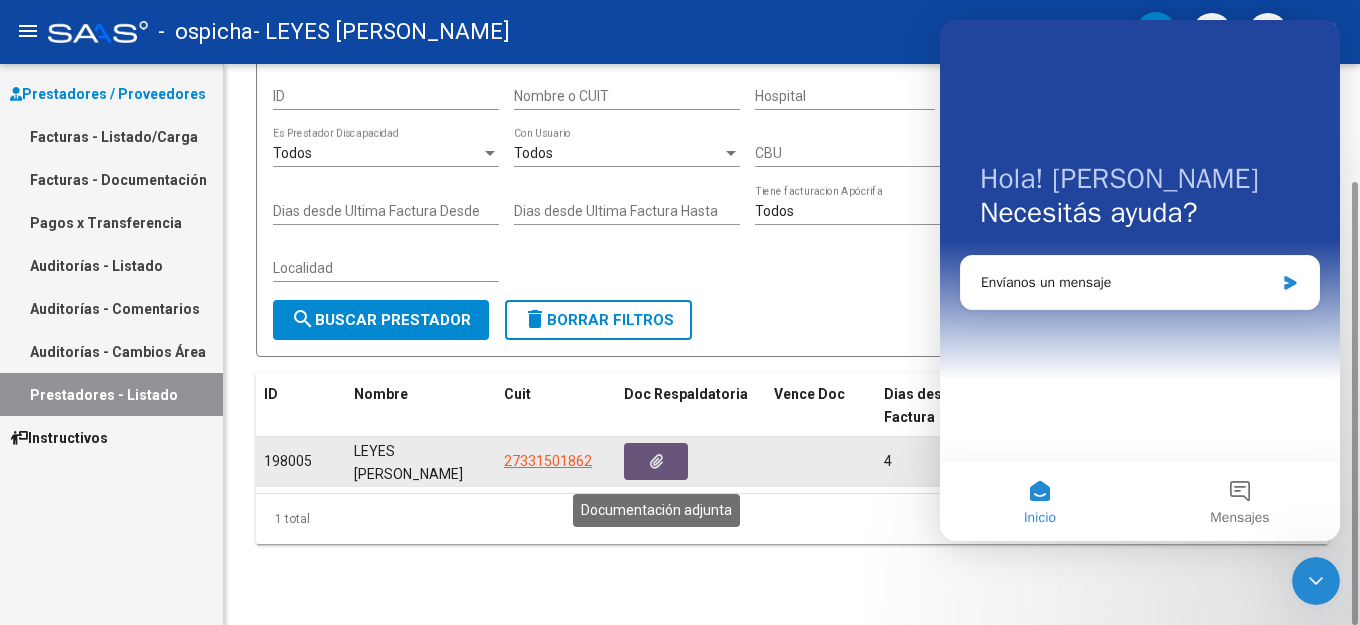 click 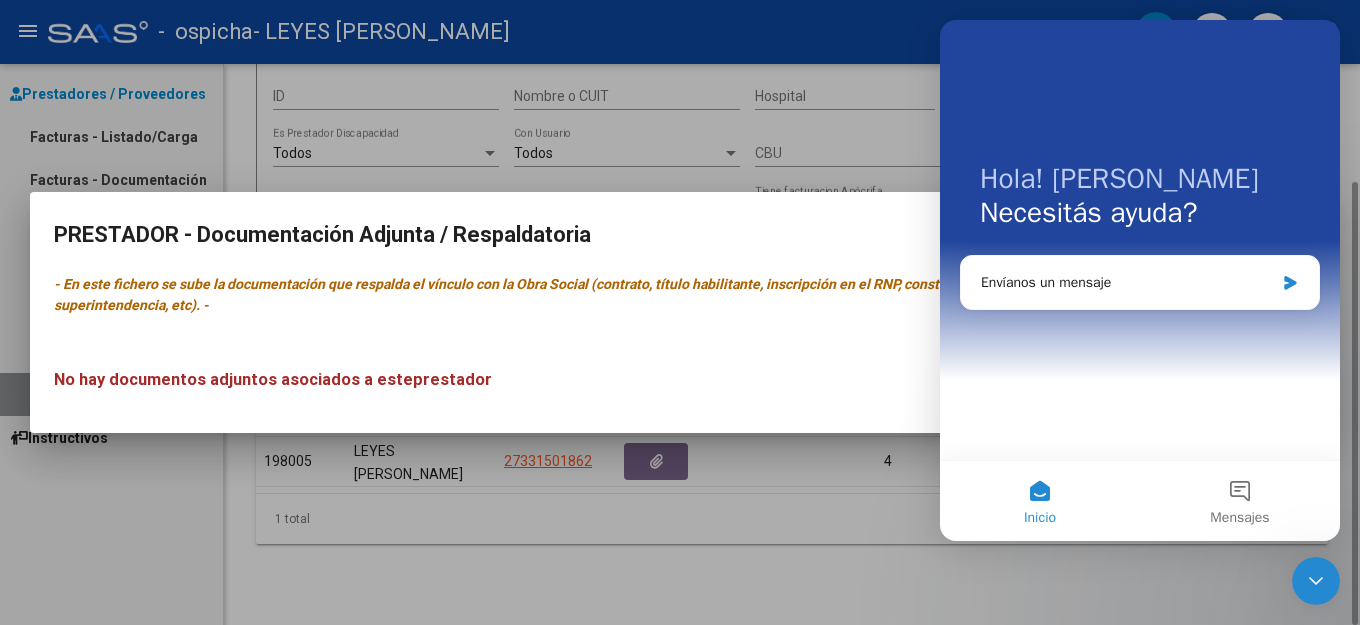click at bounding box center (680, 312) 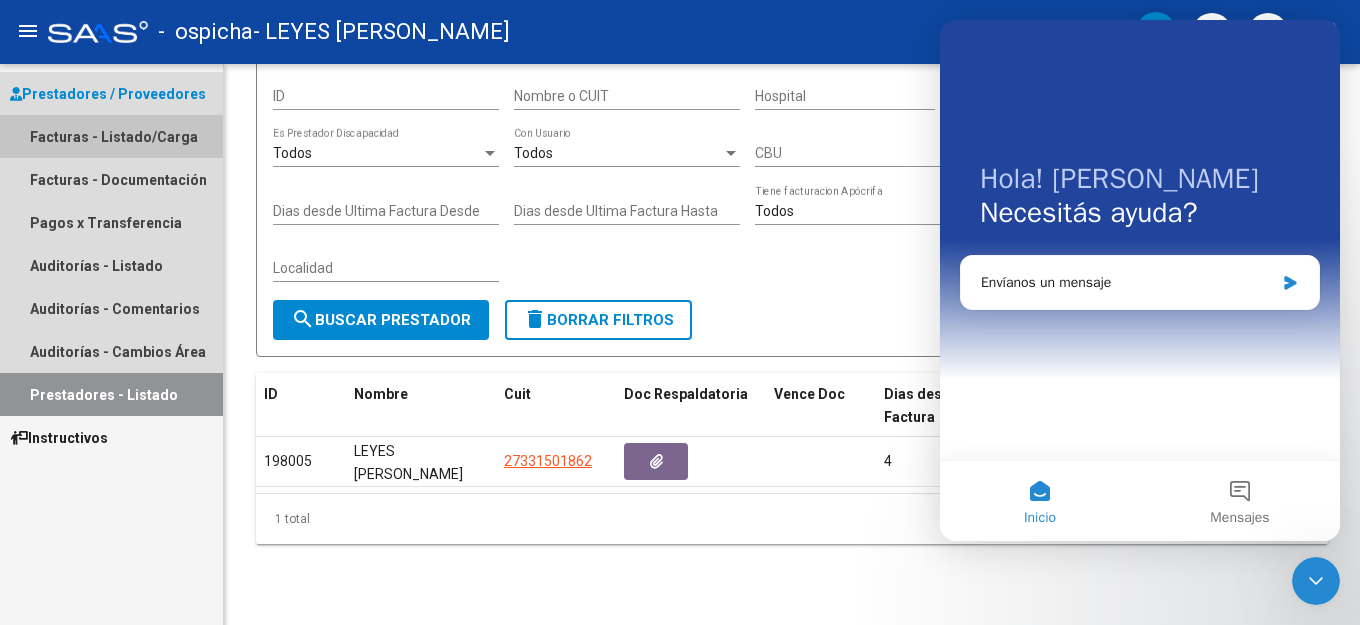 click on "Facturas - Listado/Carga" at bounding box center [111, 136] 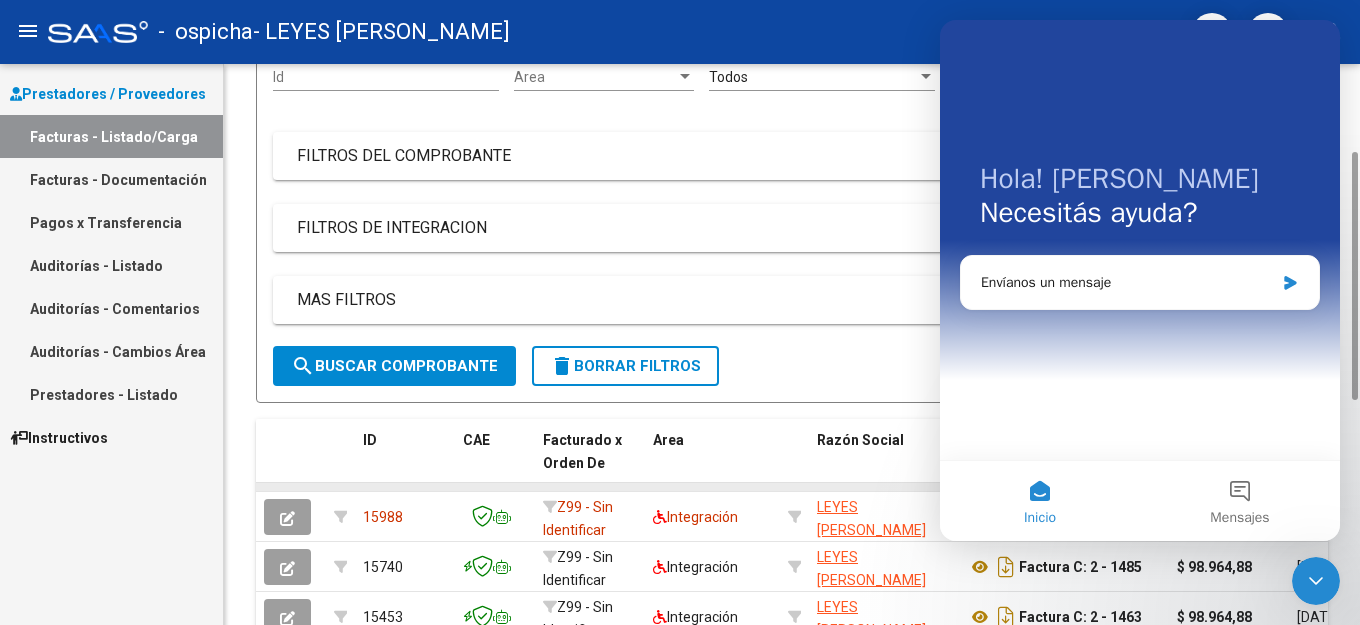 scroll, scrollTop: 400, scrollLeft: 0, axis: vertical 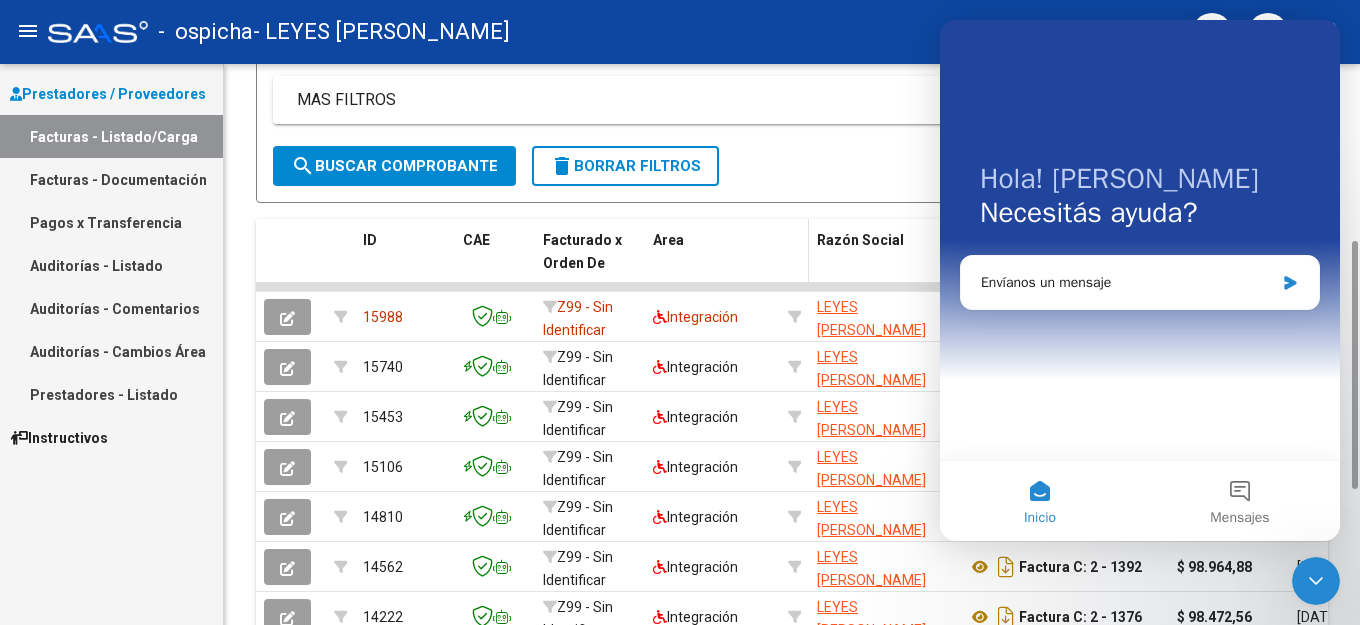 click 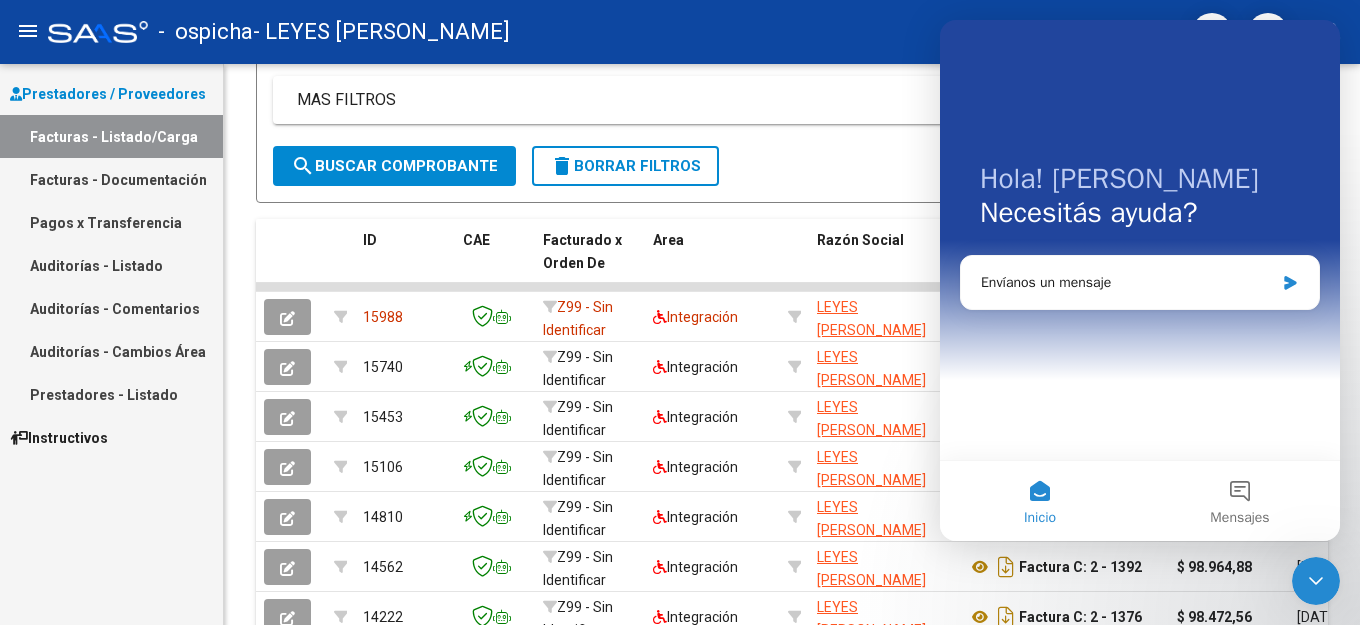 click on "Inicio" at bounding box center (1040, 501) 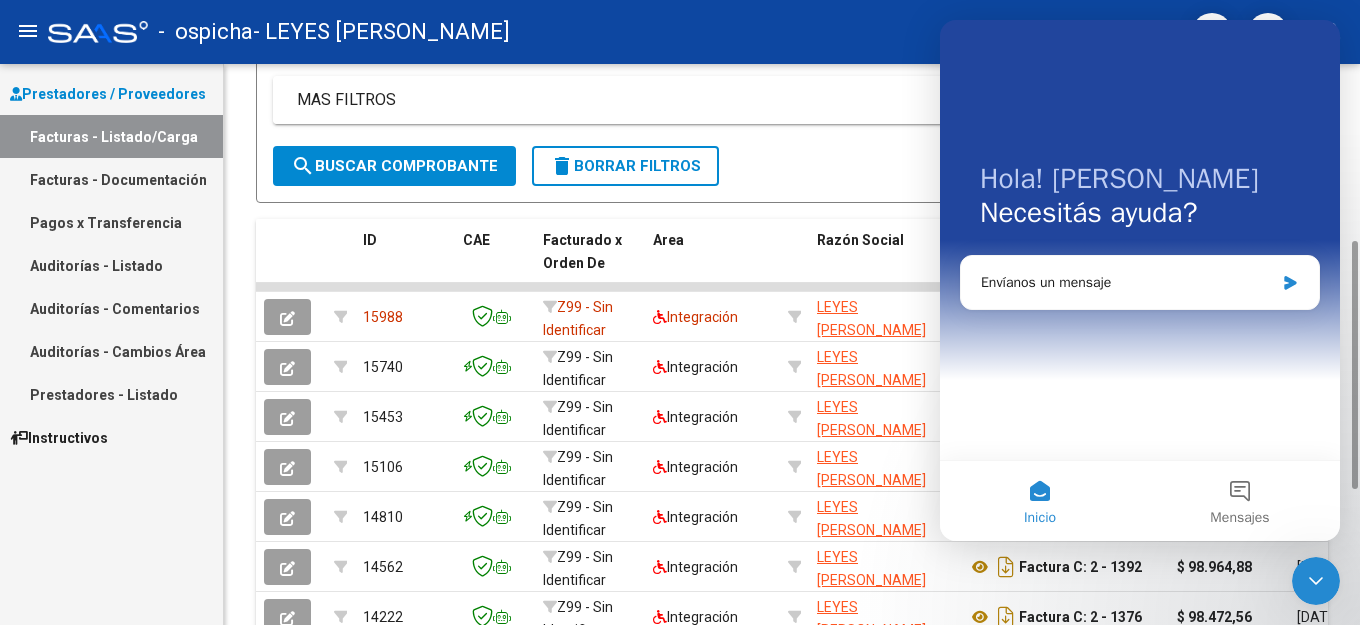 click on "MAS FILTROS" at bounding box center [780, 100] 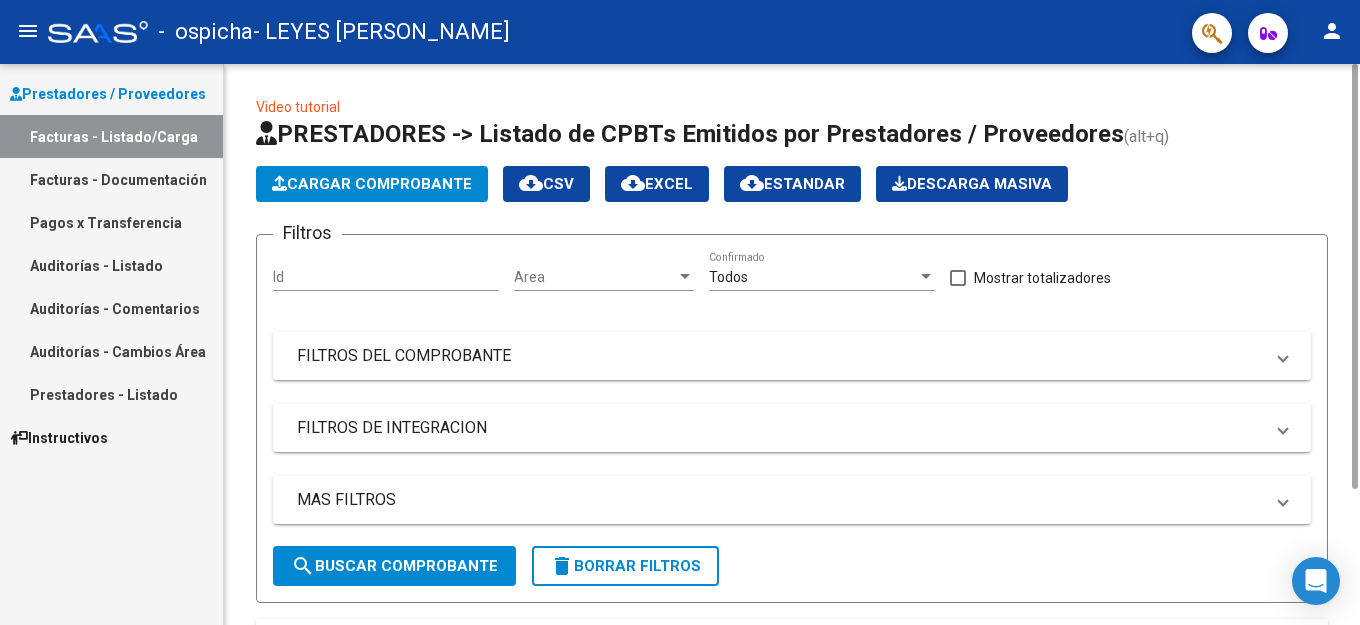 scroll, scrollTop: 0, scrollLeft: 0, axis: both 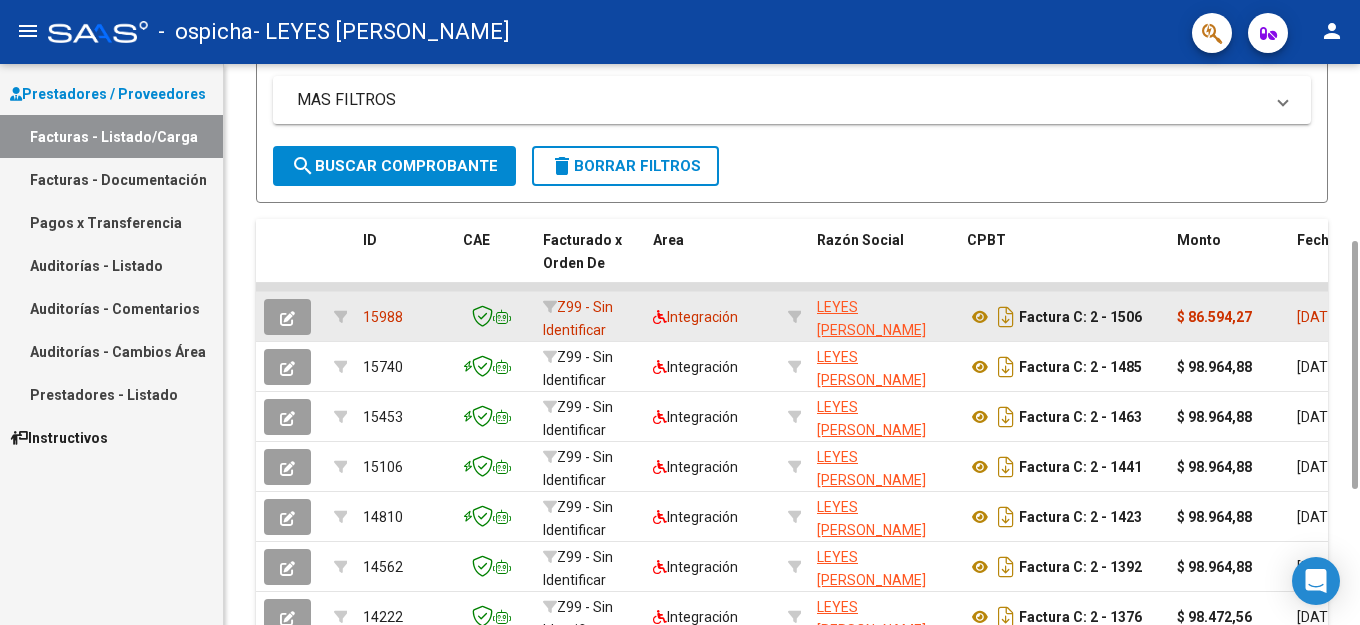 drag, startPoint x: 927, startPoint y: 285, endPoint x: 1027, endPoint y: 296, distance: 100.60318 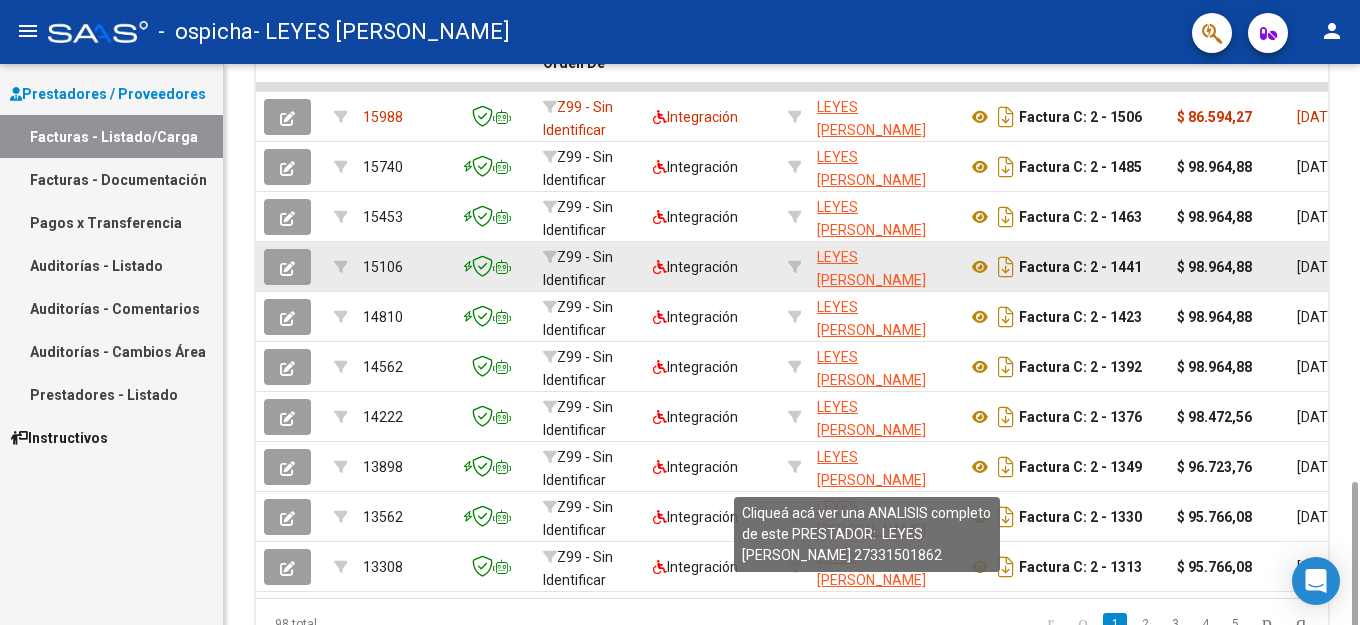 scroll, scrollTop: 705, scrollLeft: 0, axis: vertical 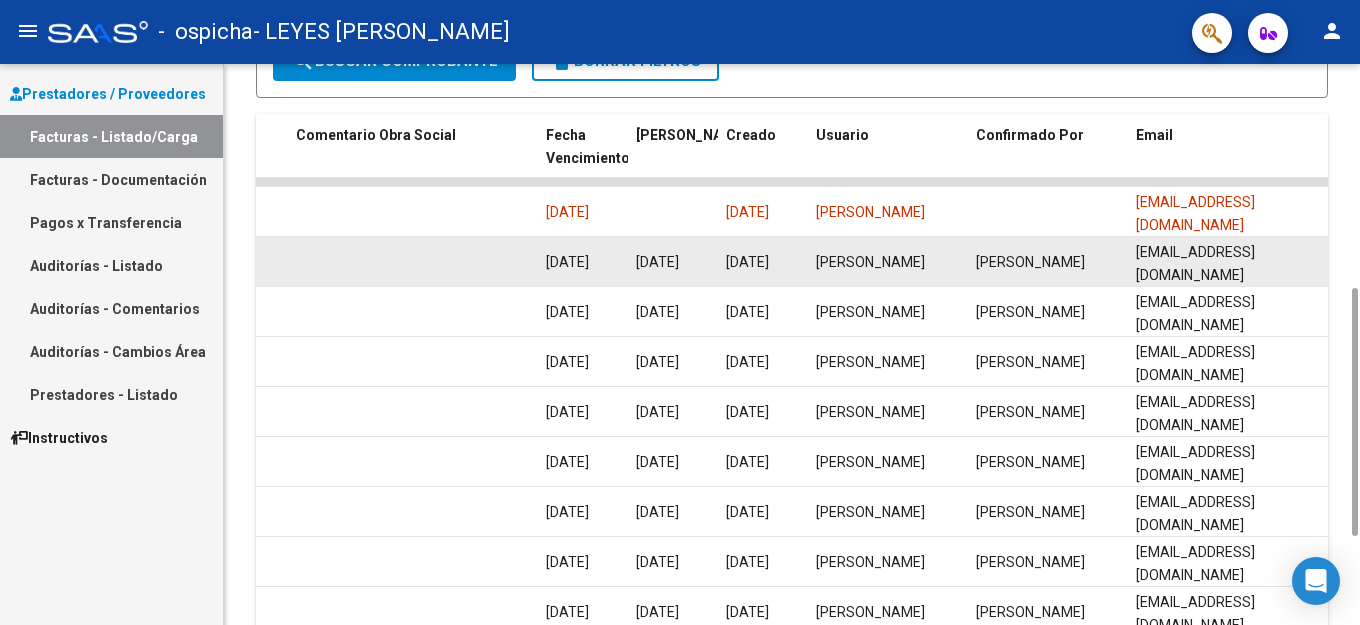 click on "[PERSON_NAME]" 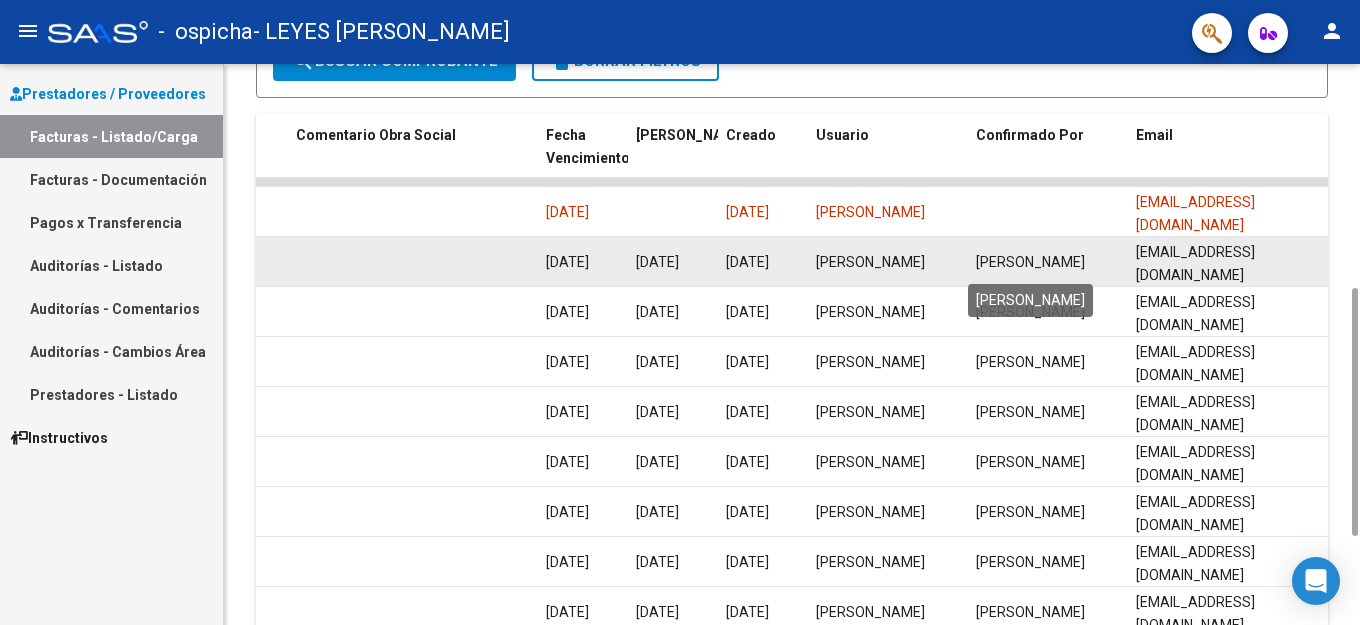 click on "[PERSON_NAME]" 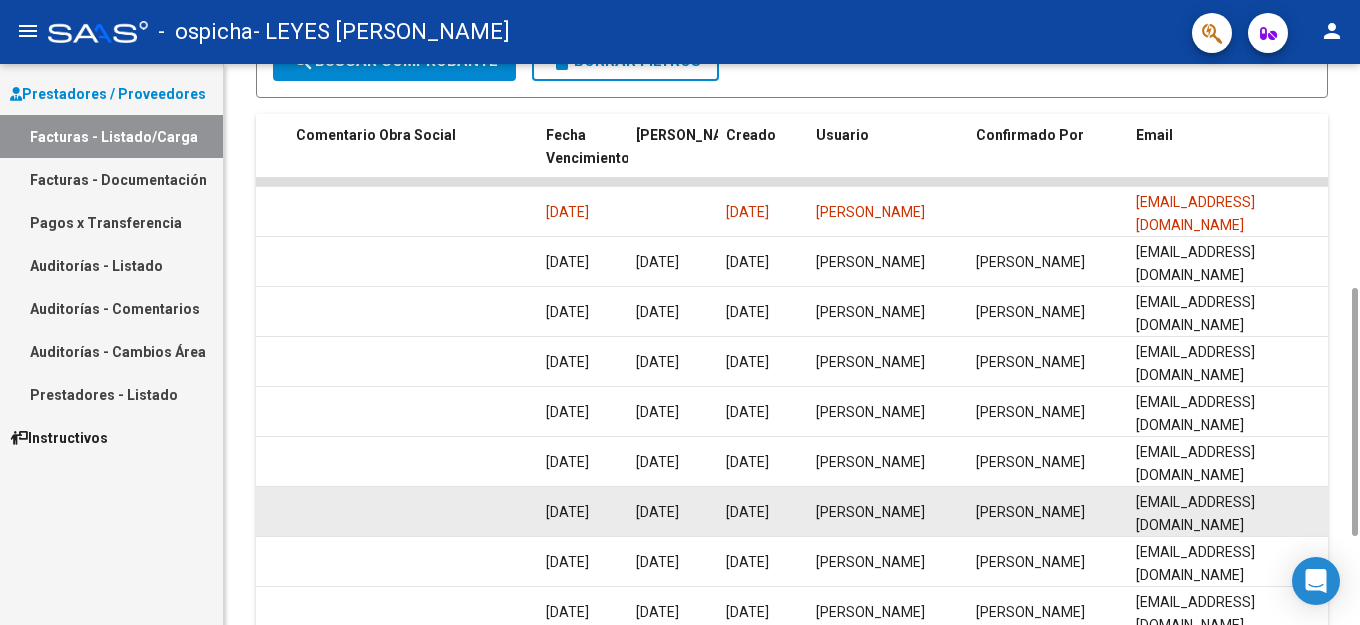 scroll, scrollTop: 705, scrollLeft: 0, axis: vertical 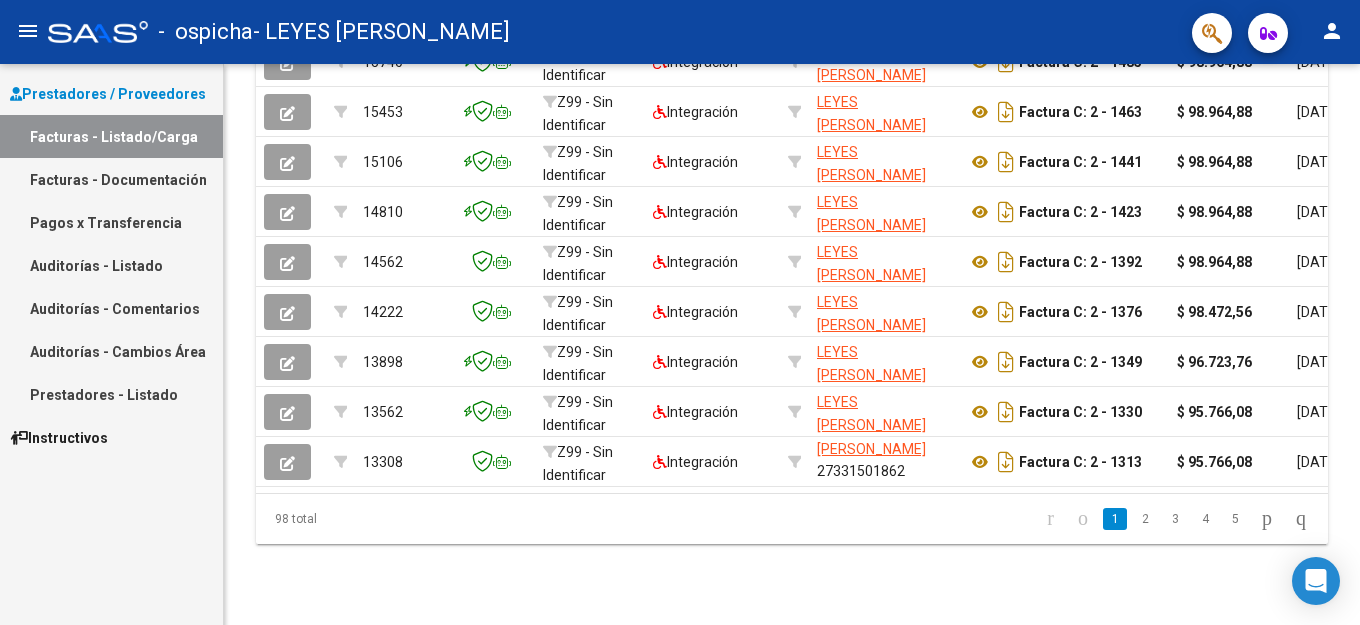 click on "Instructivos" at bounding box center [59, 438] 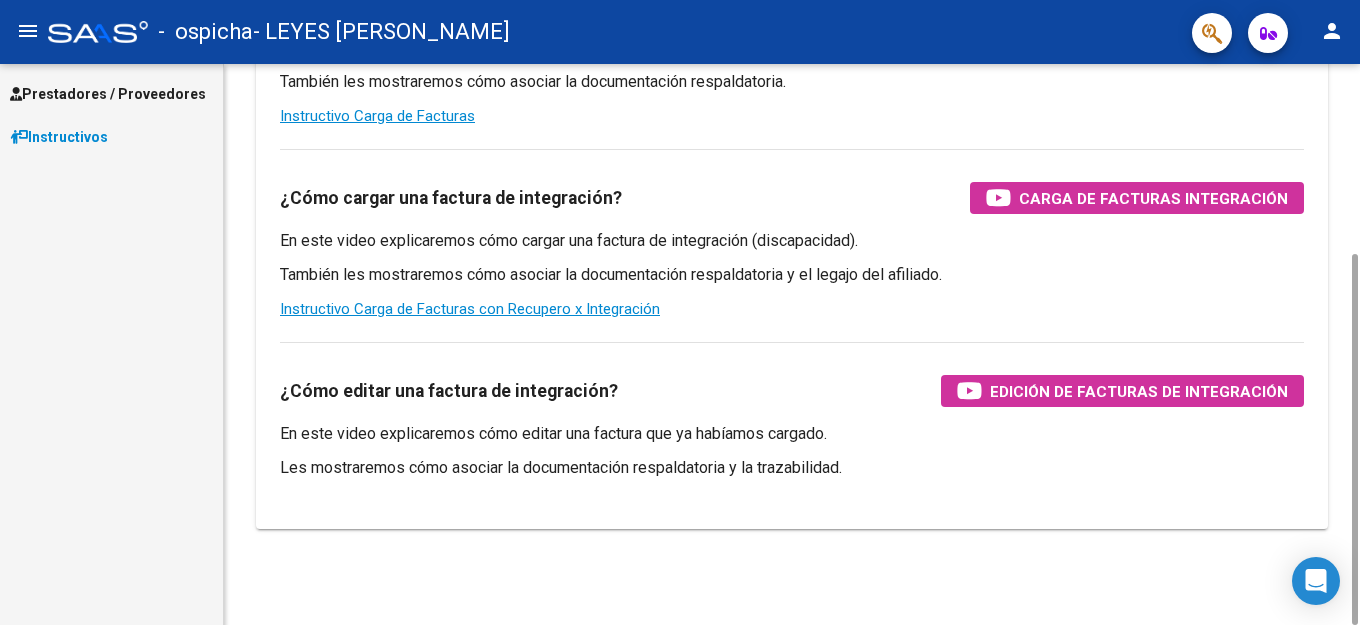 scroll, scrollTop: 0, scrollLeft: 0, axis: both 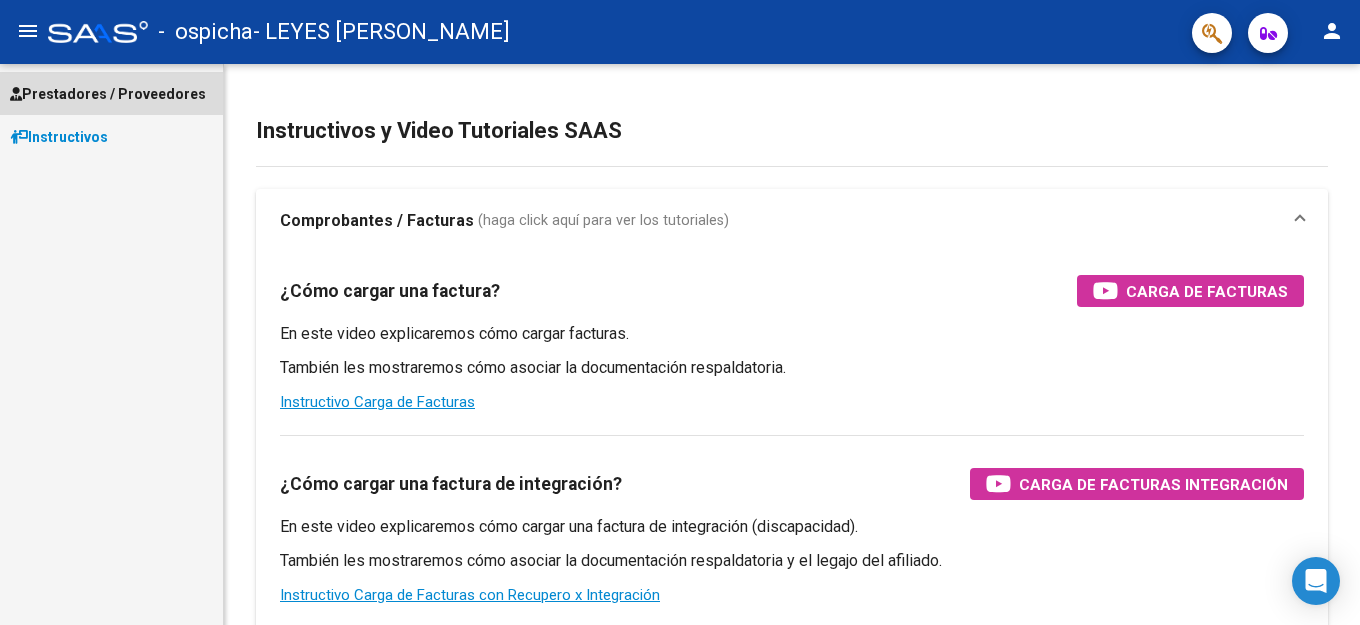 click on "Prestadores / Proveedores" at bounding box center (108, 94) 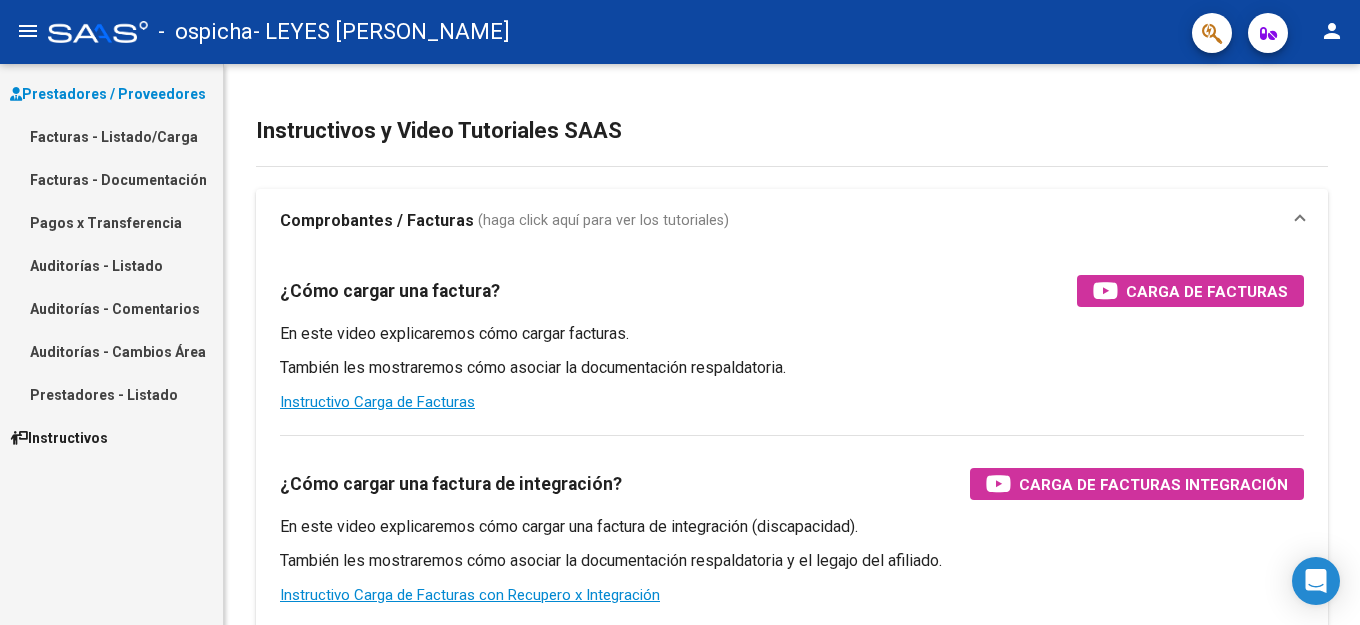 click on "Facturas - Listado/Carga" at bounding box center [111, 136] 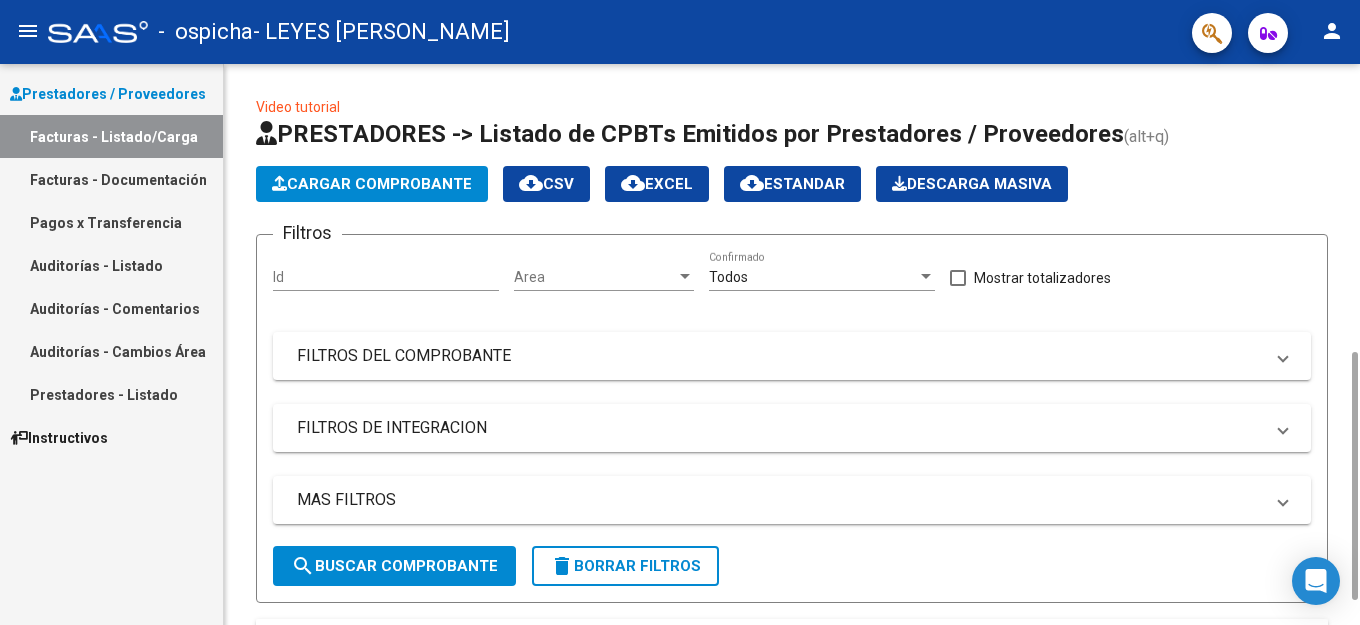 scroll, scrollTop: 400, scrollLeft: 0, axis: vertical 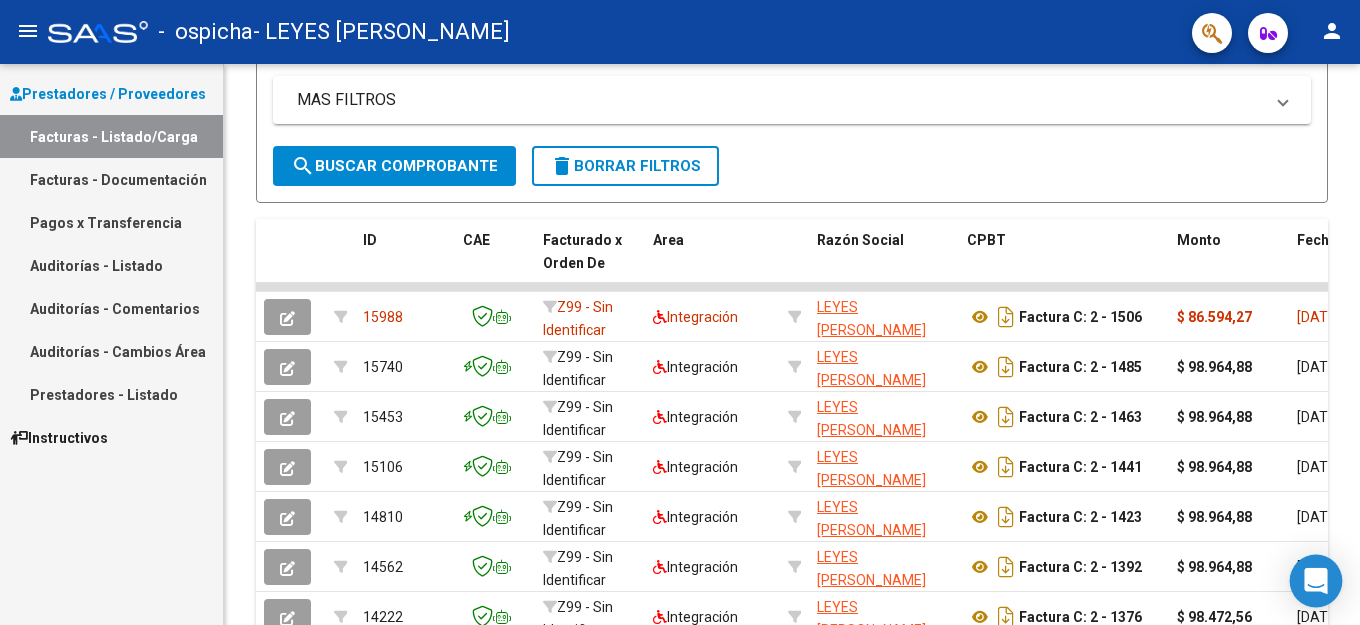 click 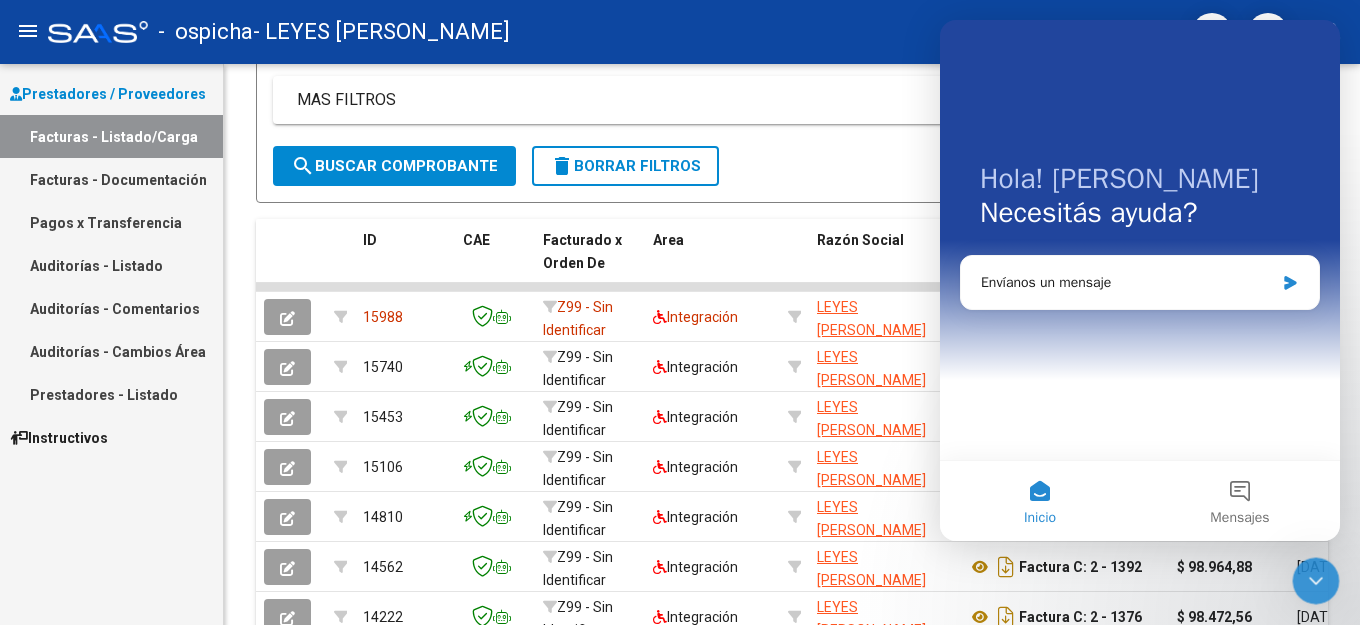 scroll, scrollTop: 0, scrollLeft: 0, axis: both 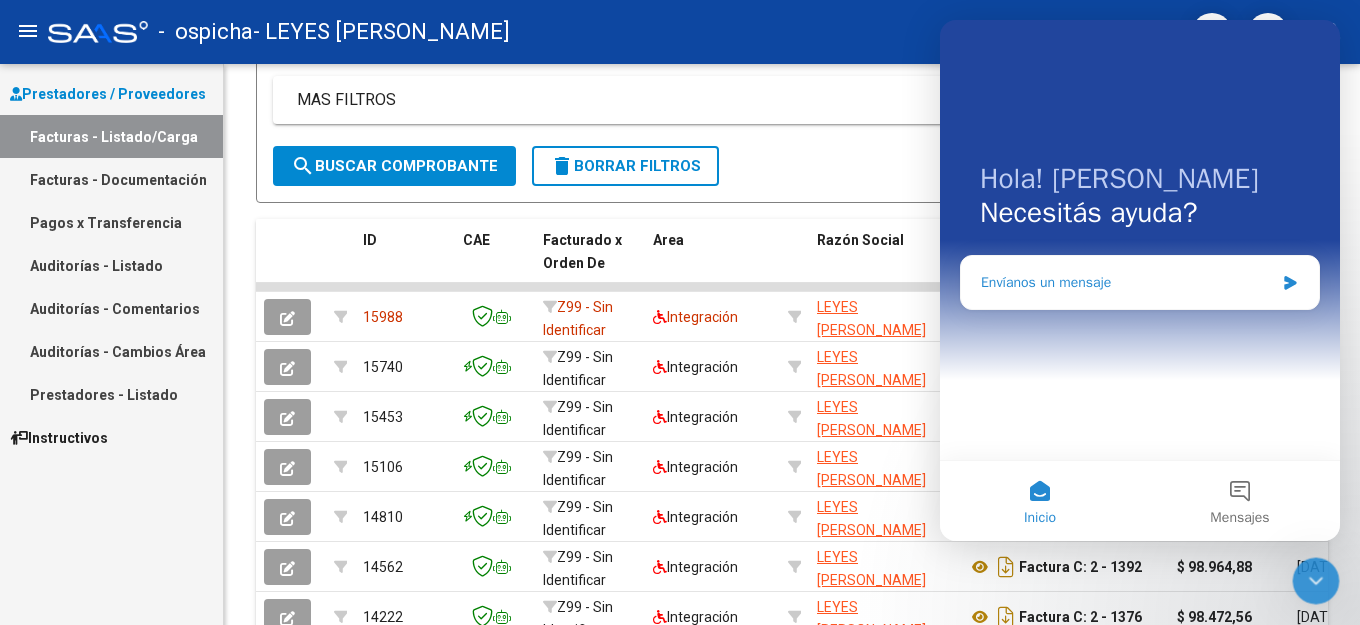 drag, startPoint x: 1100, startPoint y: 293, endPoint x: 990, endPoint y: 289, distance: 110.0727 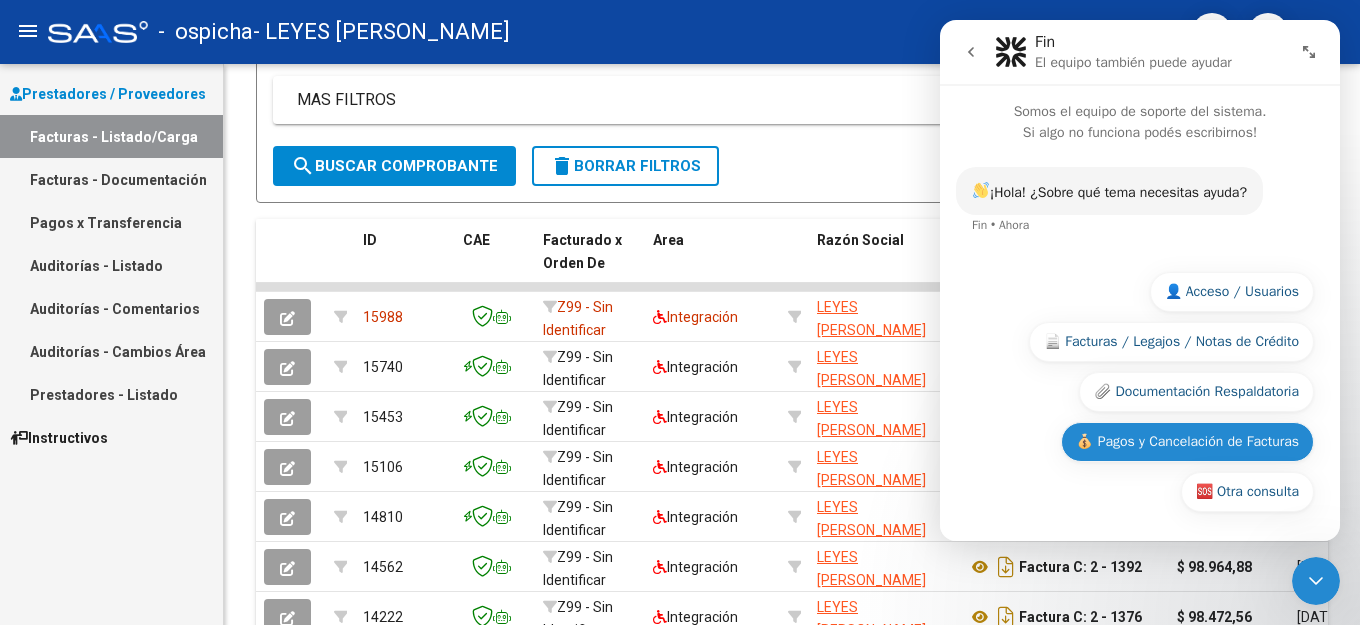 click on "💰 Pagos y Cancelación de Facturas" at bounding box center (1187, 442) 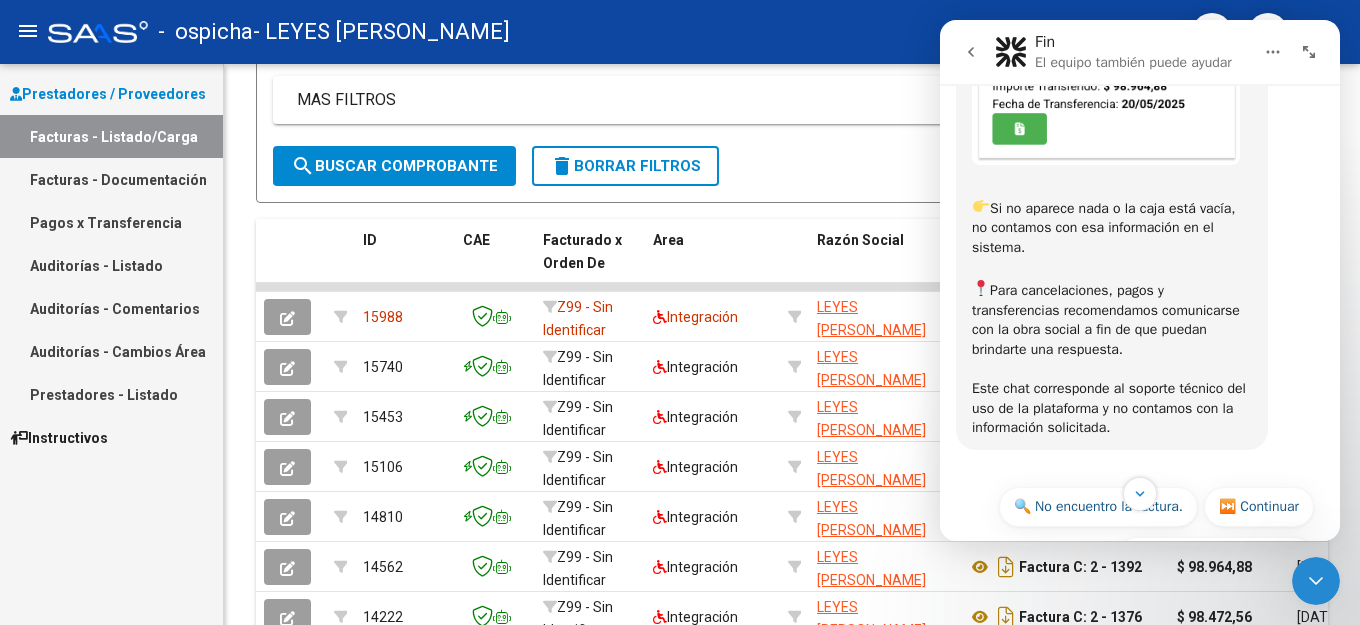scroll, scrollTop: 788, scrollLeft: 0, axis: vertical 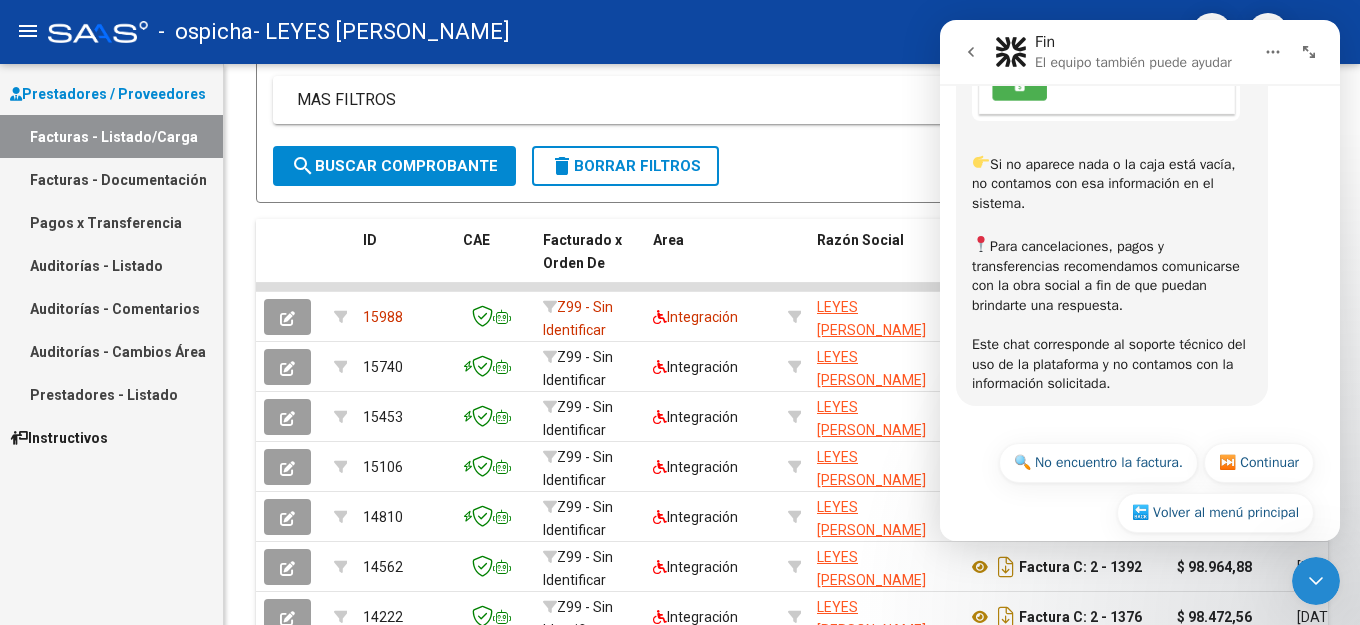 click on "Facturas - Documentación" at bounding box center [111, 179] 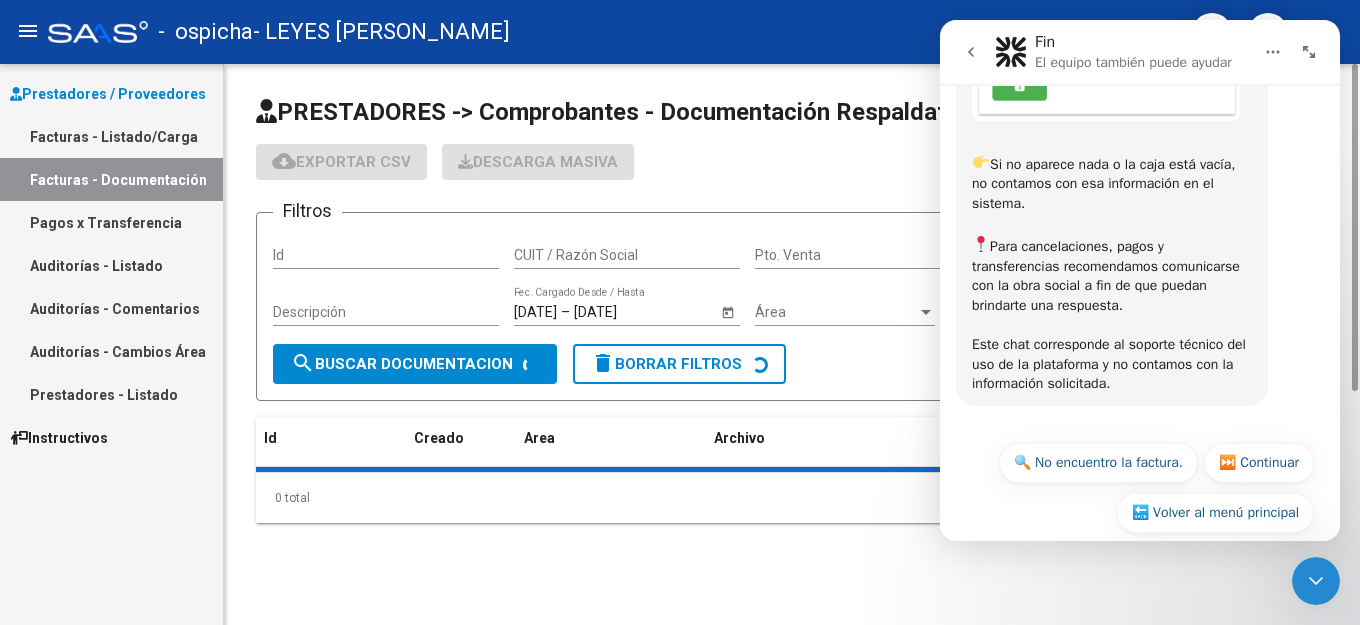 scroll, scrollTop: 0, scrollLeft: 0, axis: both 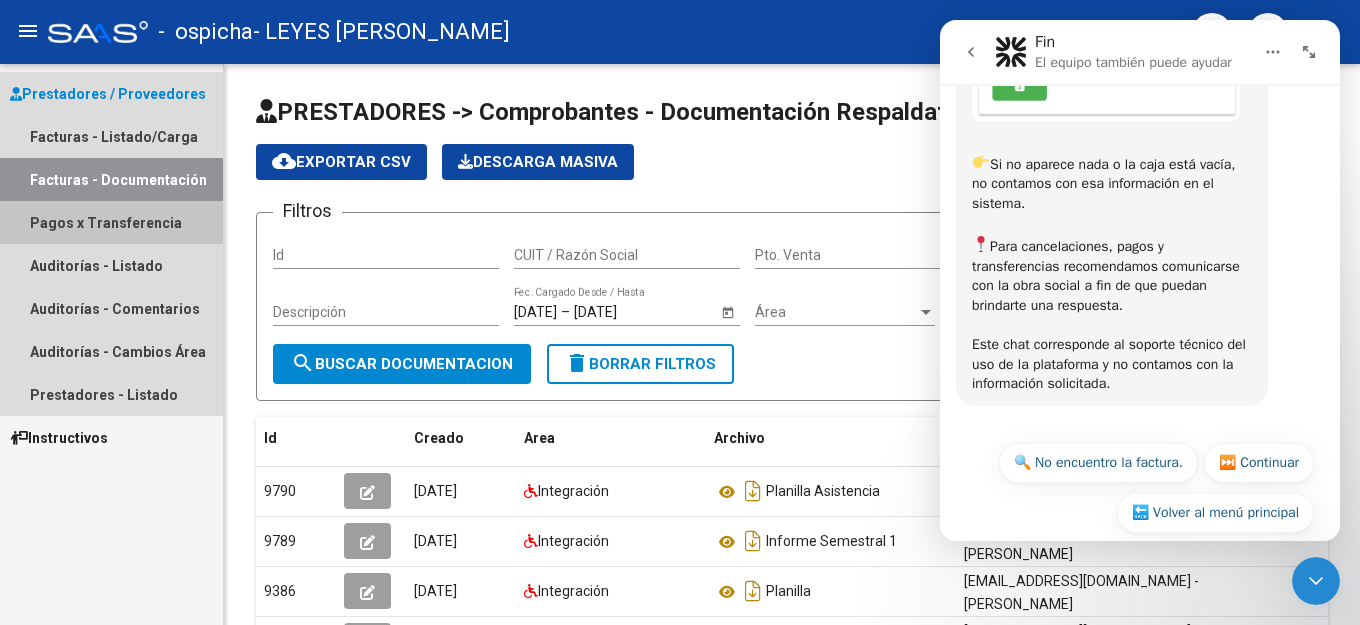 click on "Pagos x Transferencia" at bounding box center [111, 222] 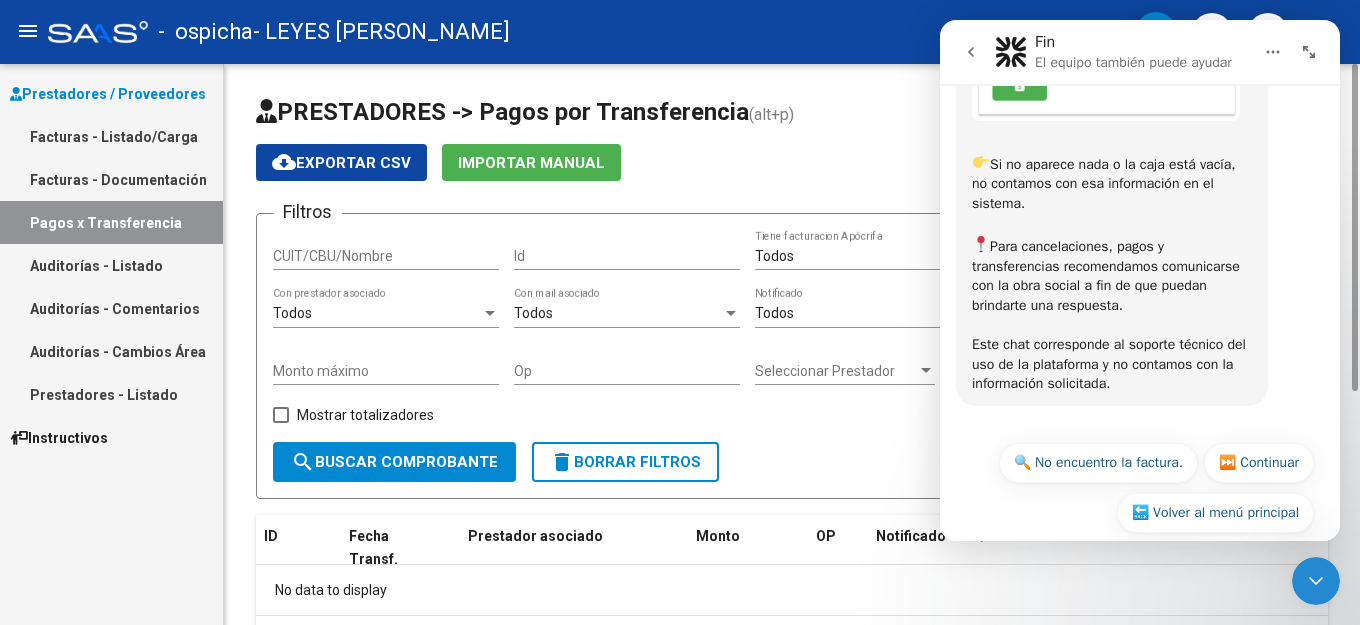 click on "CUIT/CBU/Nombre" at bounding box center [386, 256] 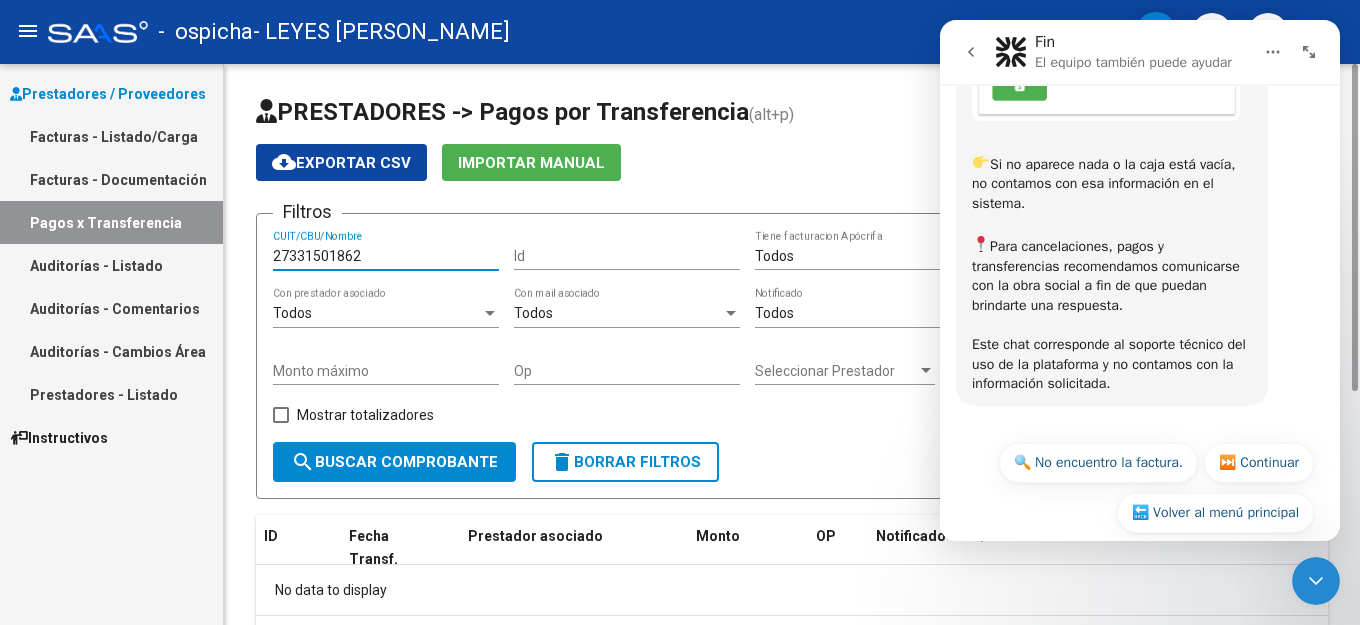 type on "27331501862" 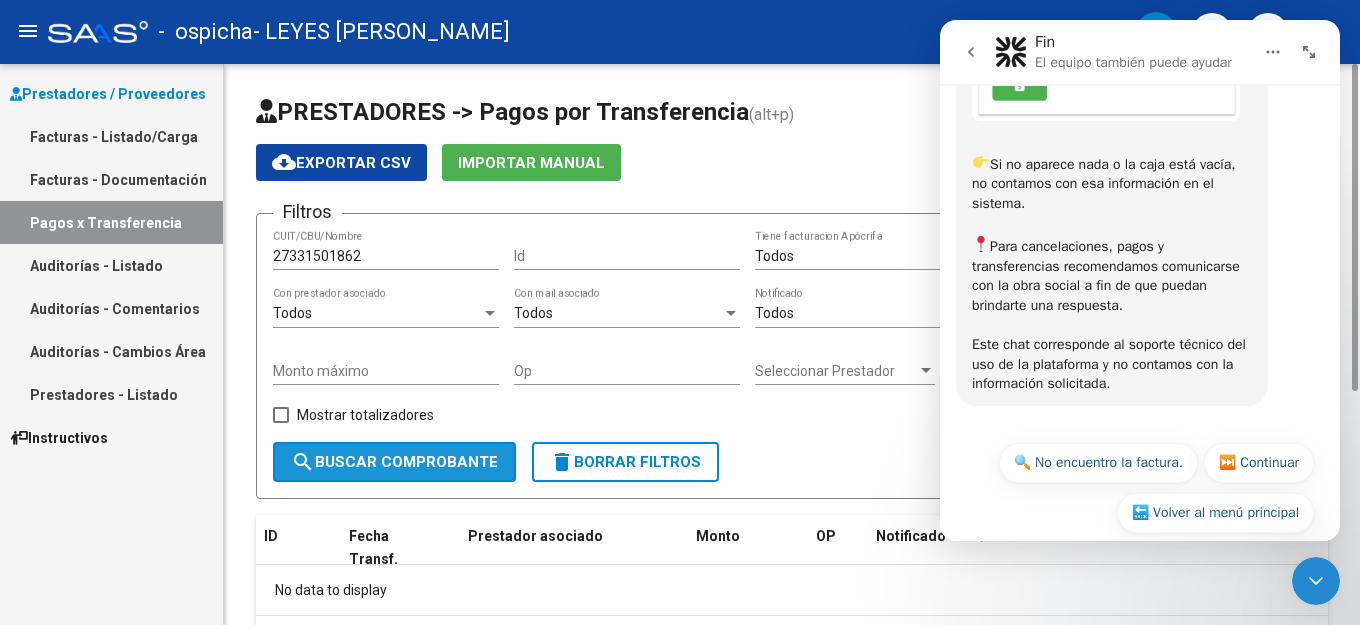 click on "search  Buscar Comprobante" 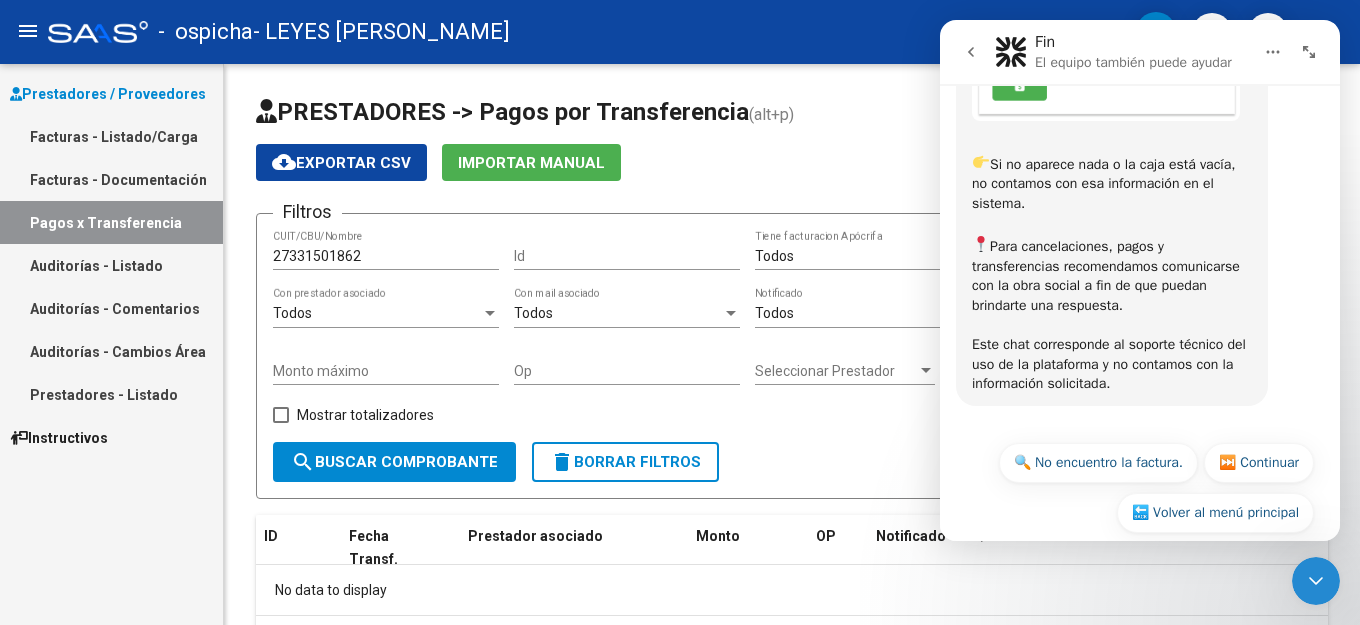 click 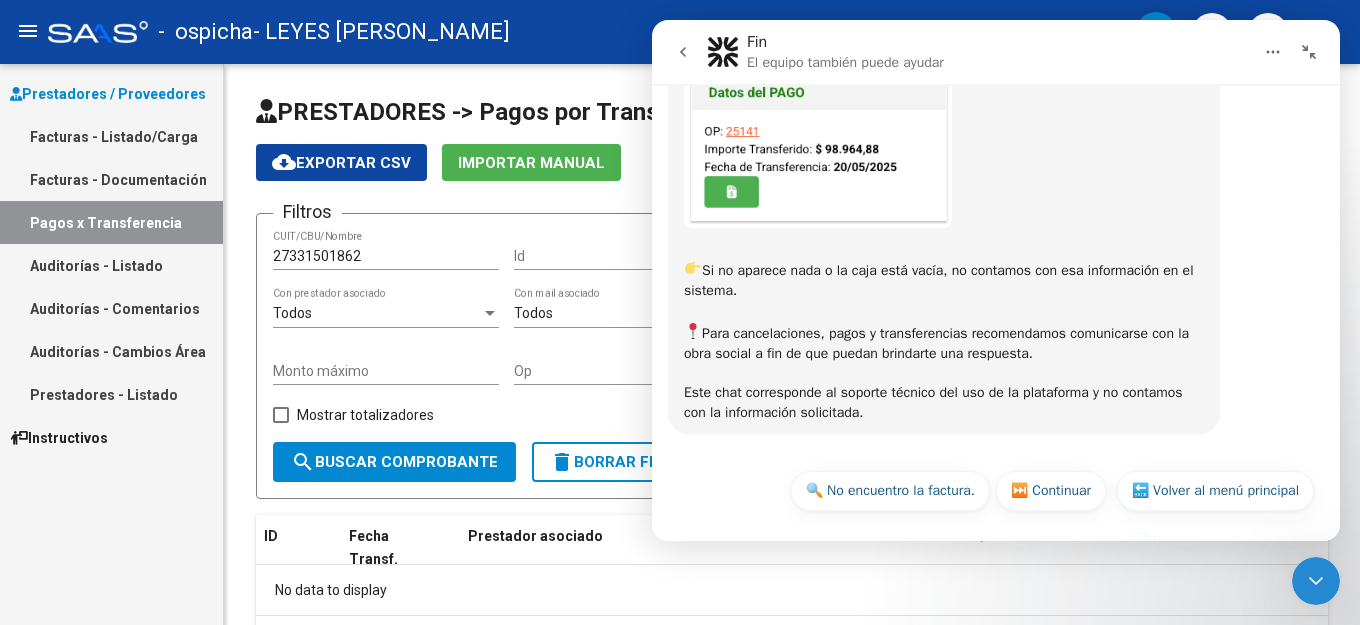 click 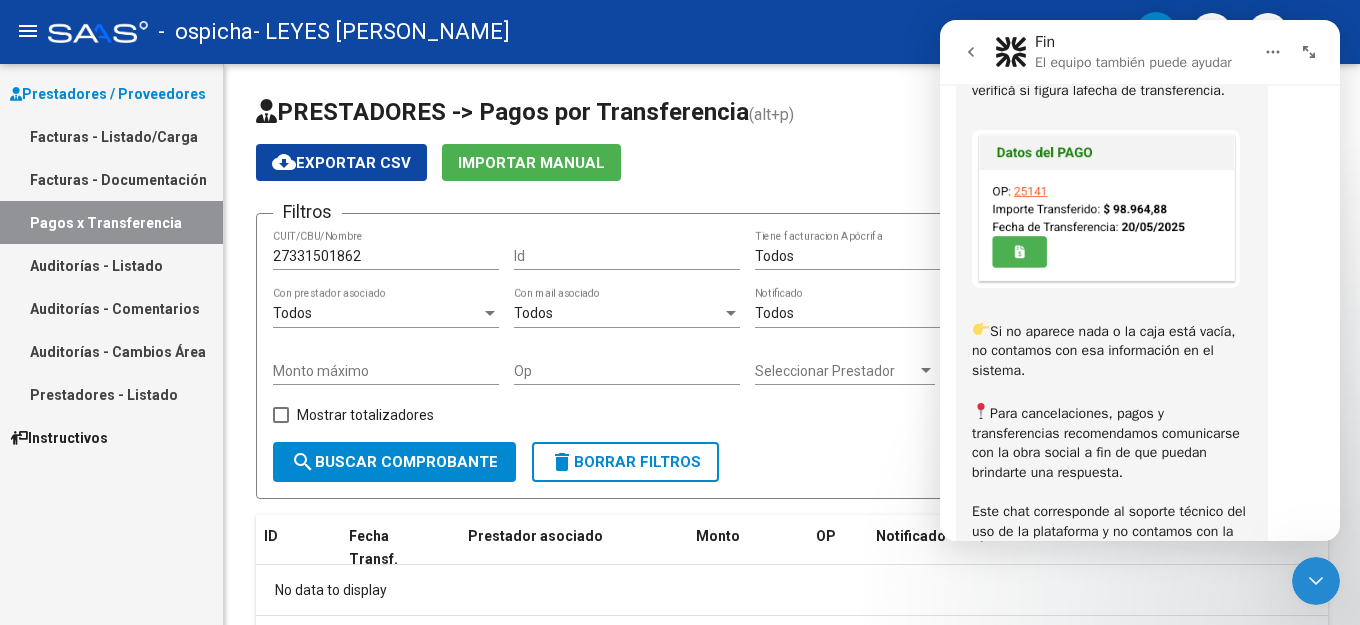 scroll, scrollTop: 788, scrollLeft: 0, axis: vertical 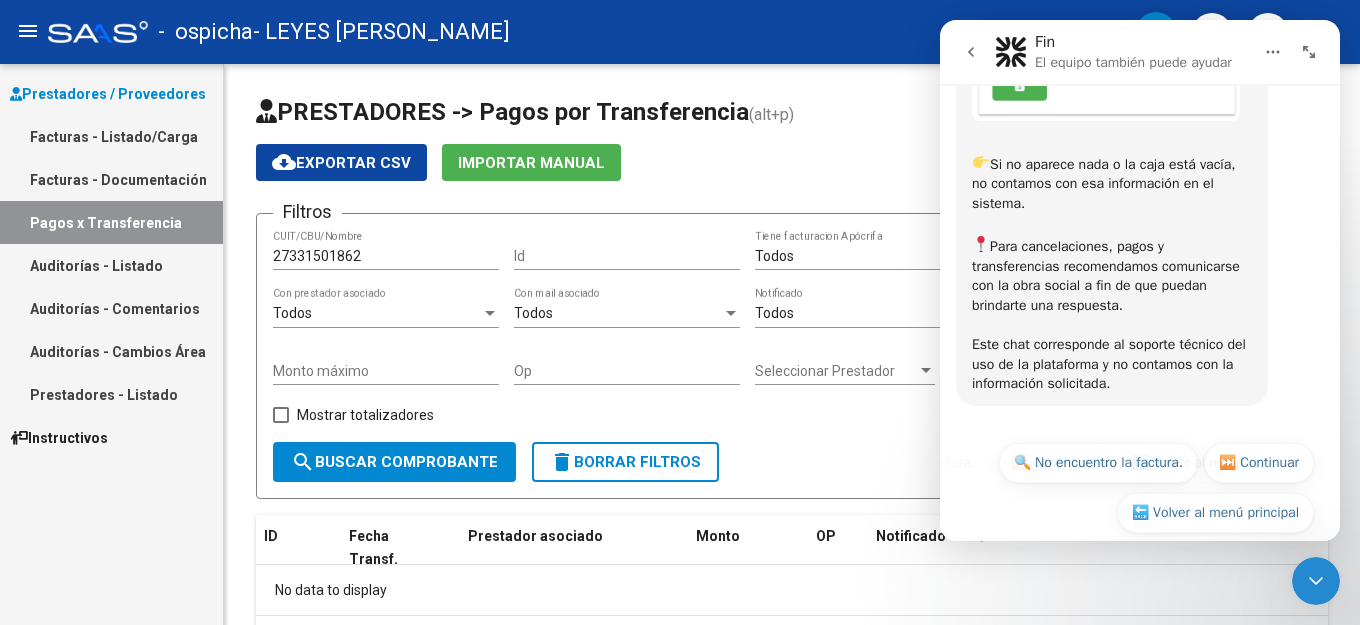 click at bounding box center (1273, 52) 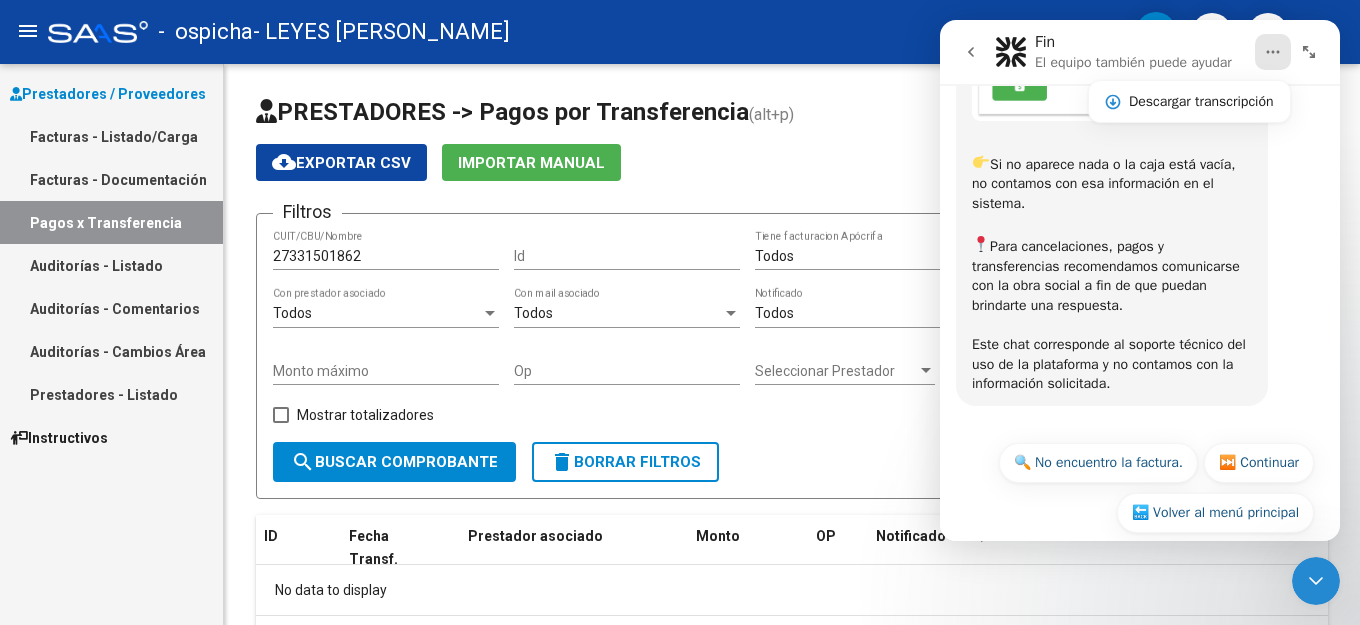 click 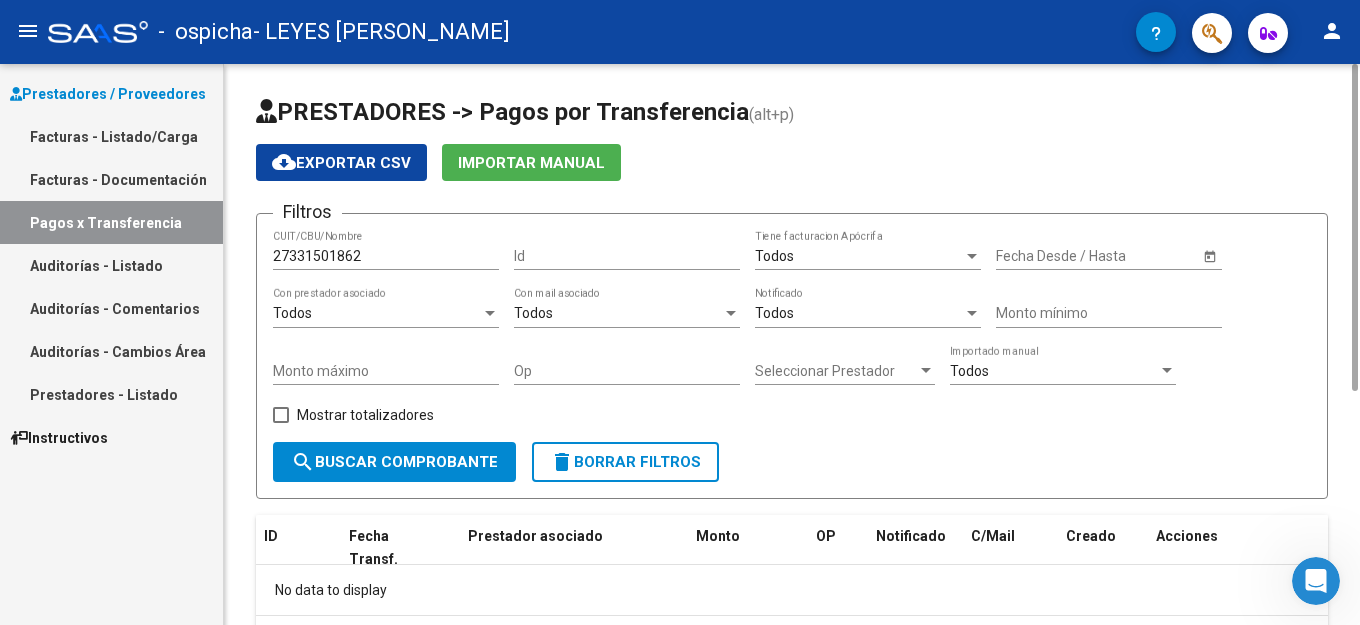 scroll, scrollTop: 0, scrollLeft: 0, axis: both 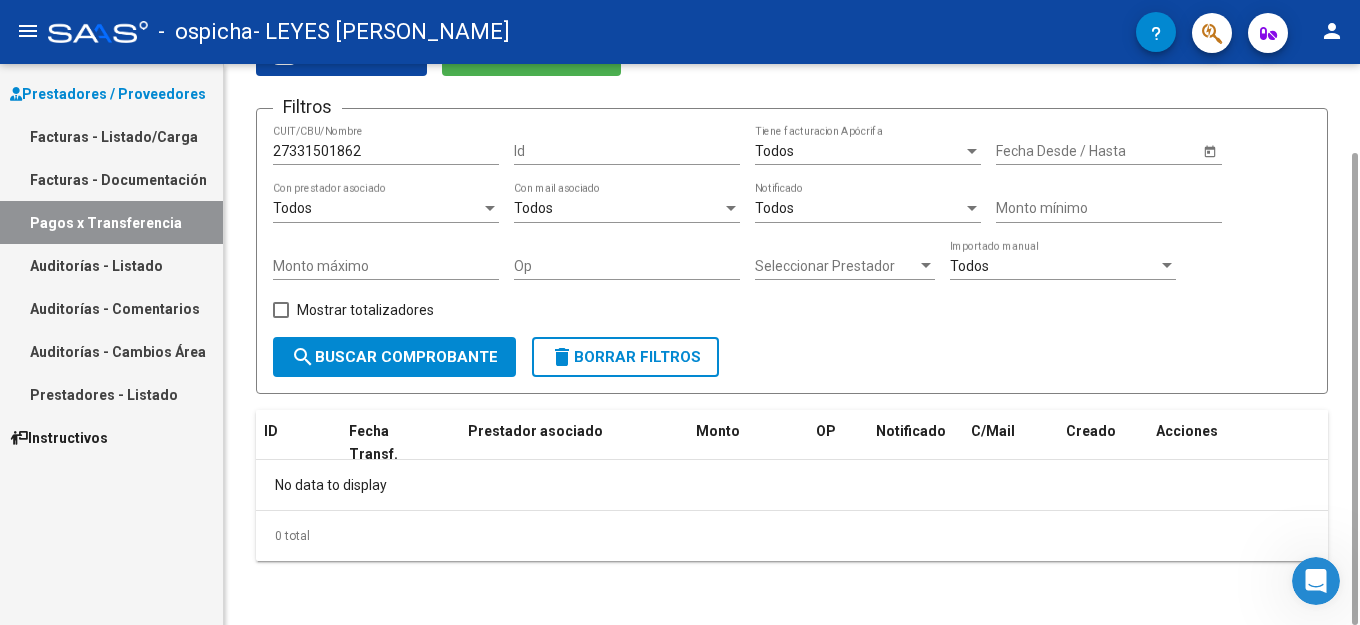 click on "search  Buscar Comprobante" 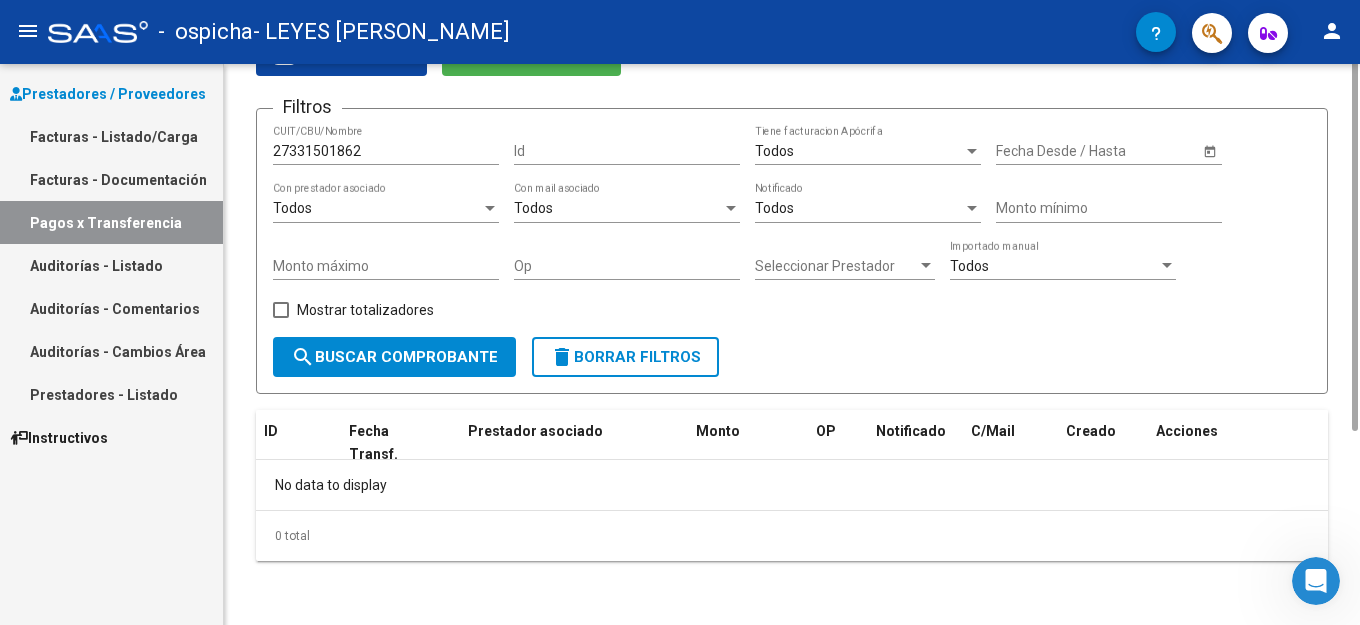 scroll, scrollTop: 0, scrollLeft: 0, axis: both 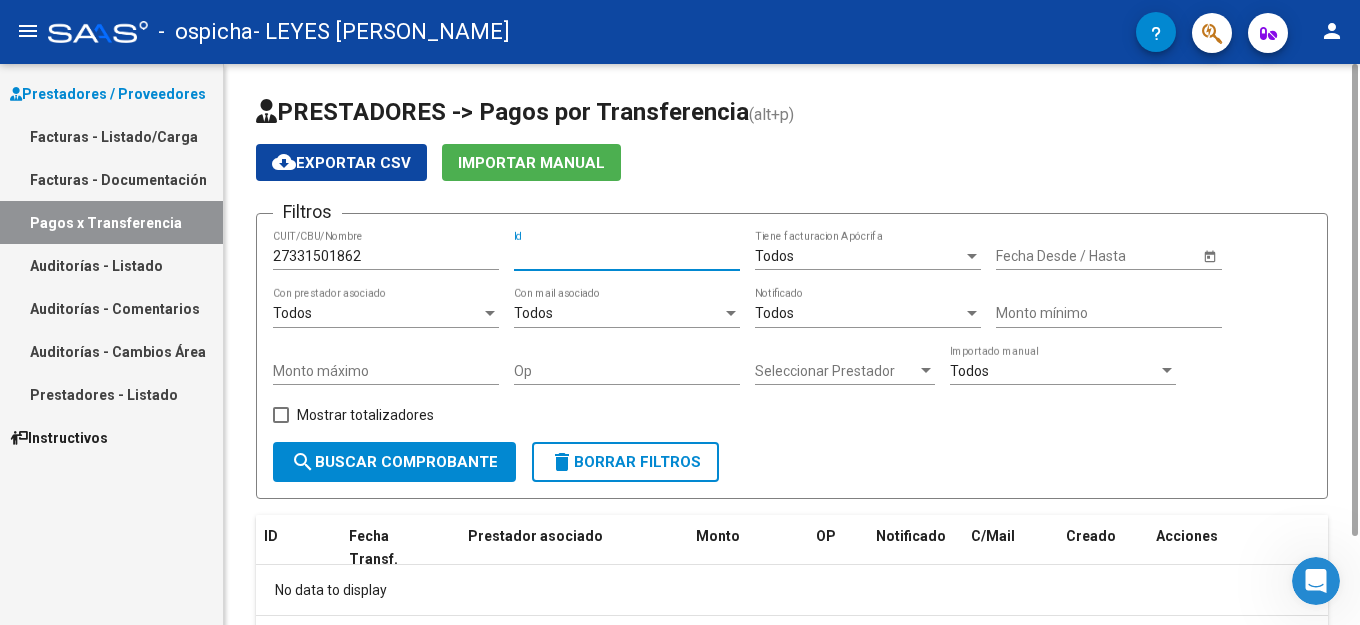 click on "Id" at bounding box center [627, 256] 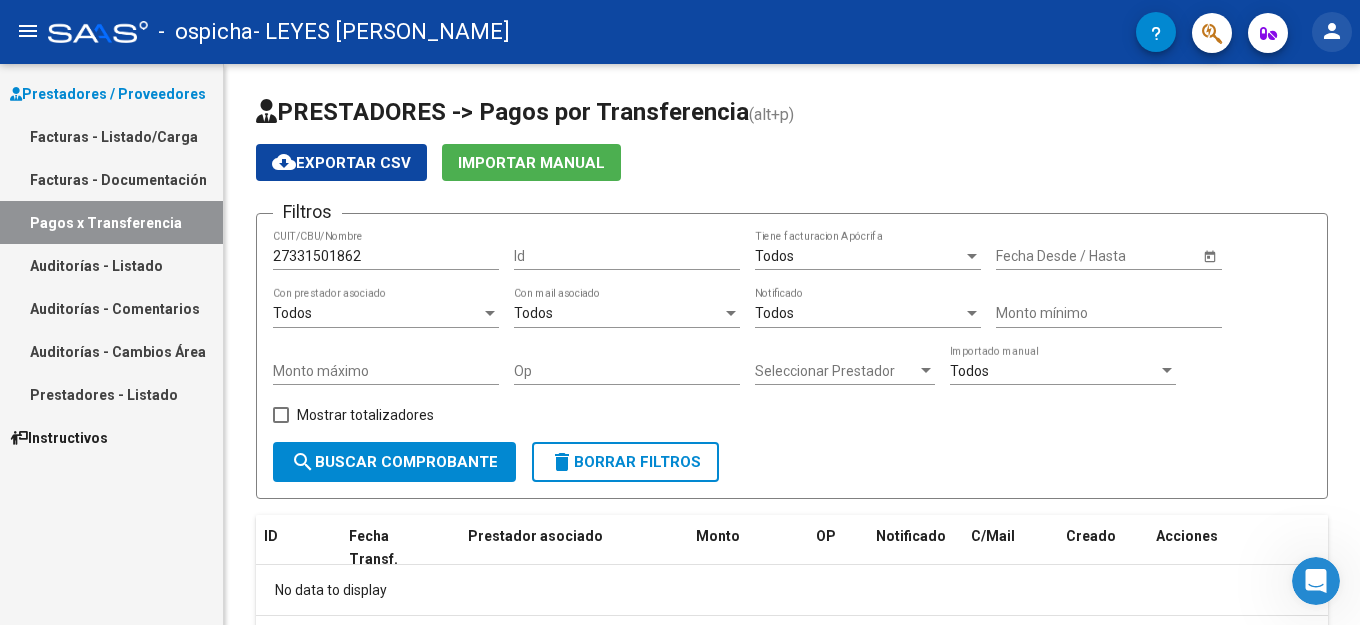 click on "person" 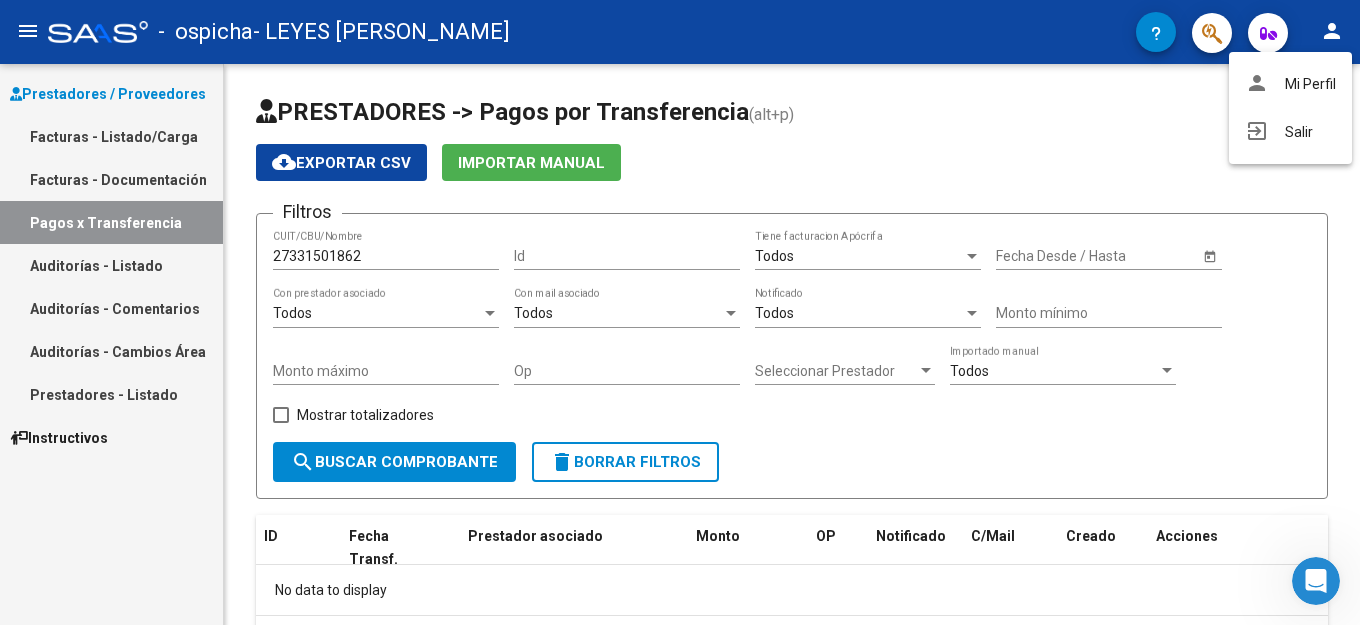 click at bounding box center (680, 312) 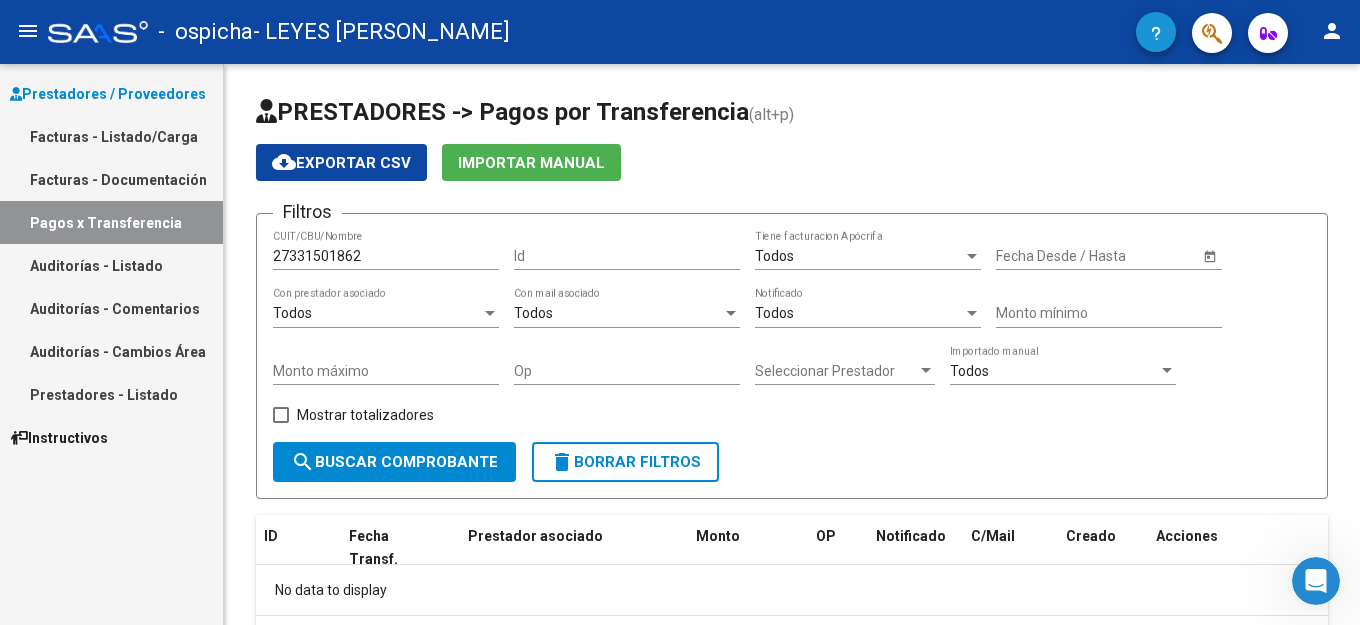 click 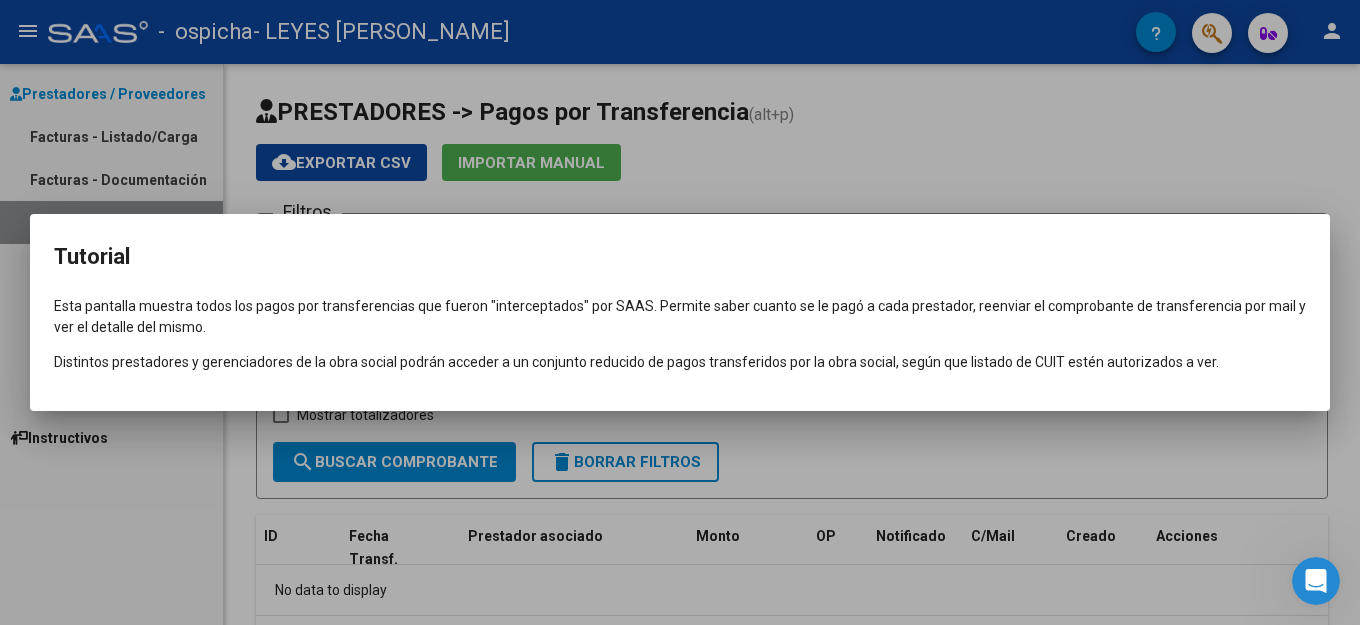 click at bounding box center (680, 312) 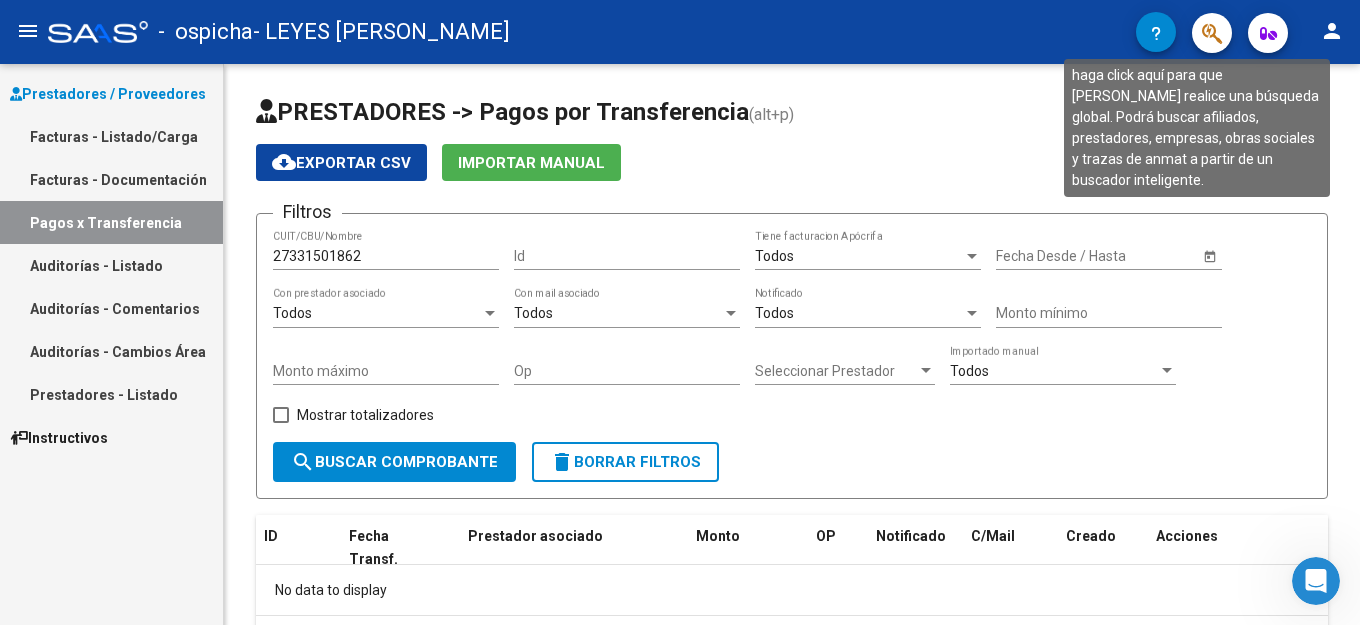 click 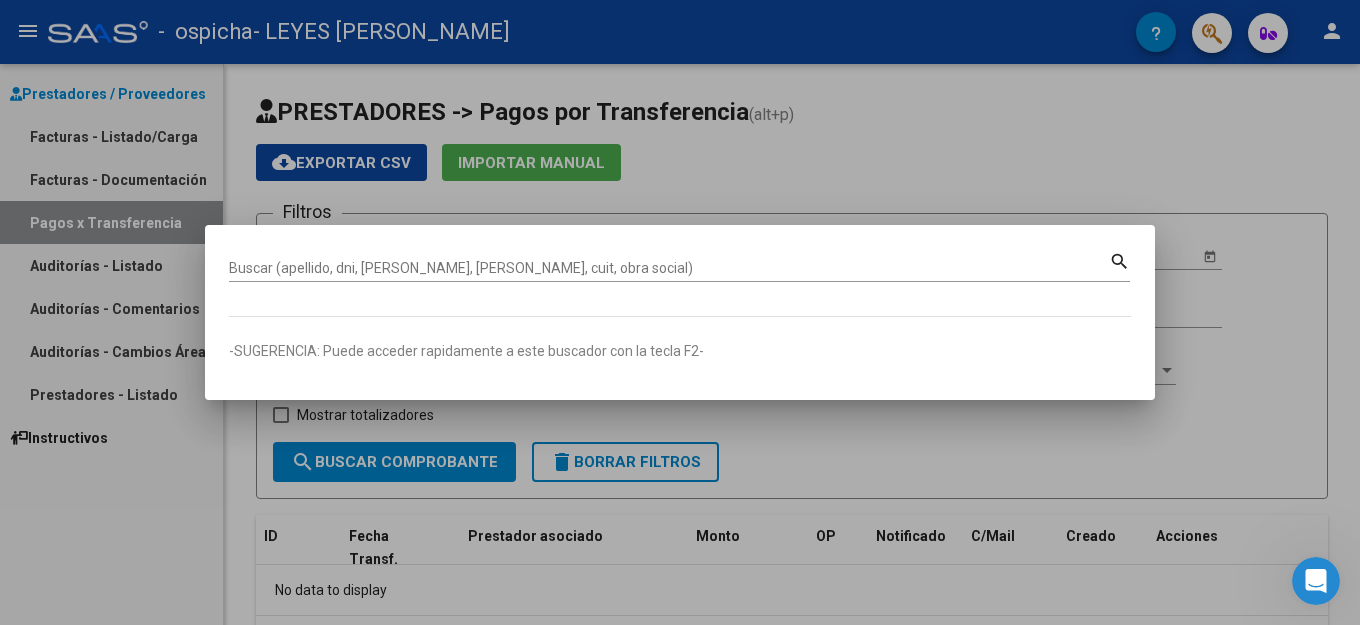 click at bounding box center [680, 312] 